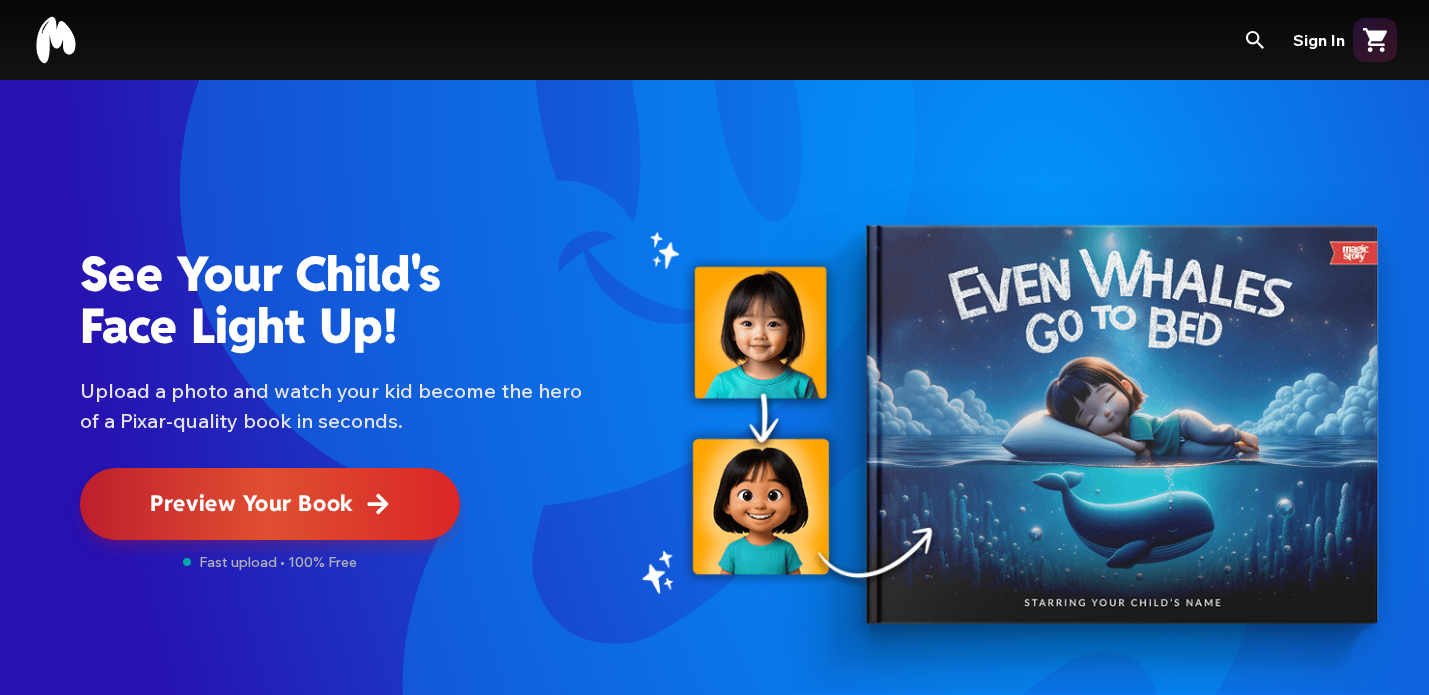 scroll, scrollTop: 0, scrollLeft: 0, axis: both 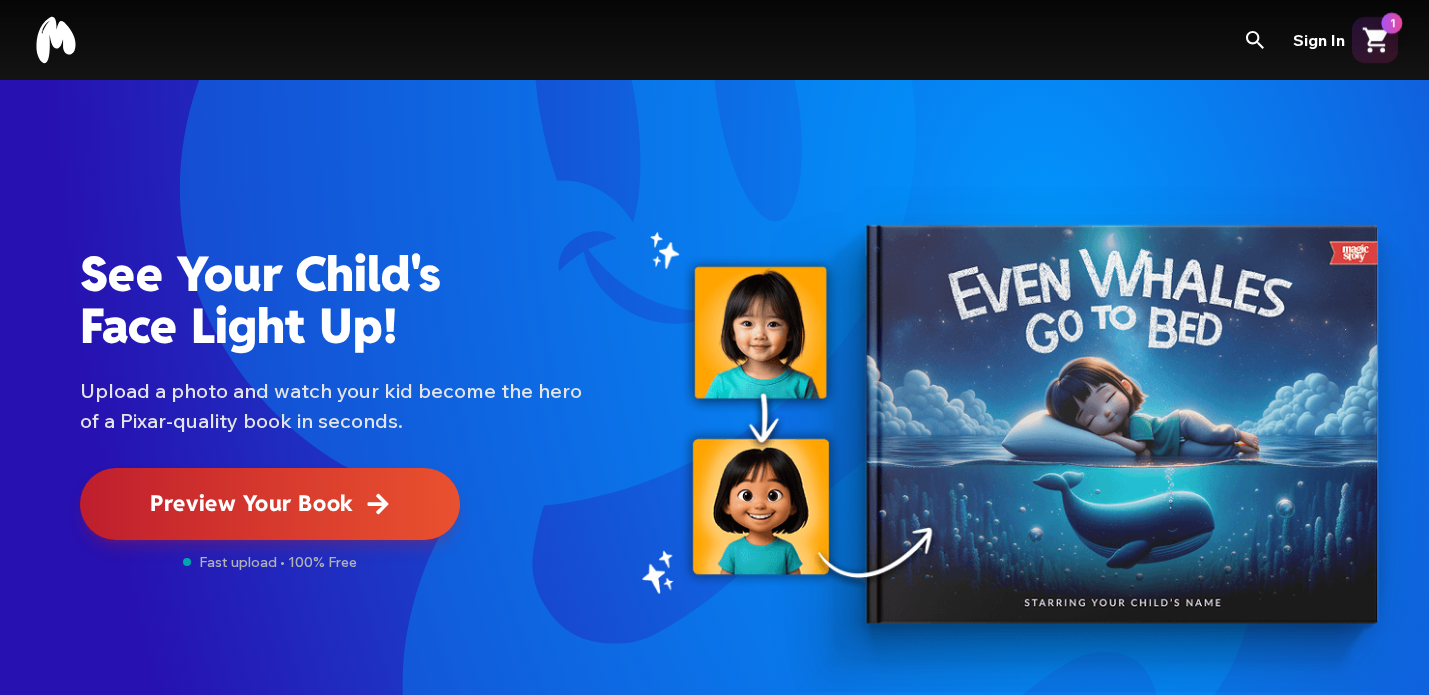click 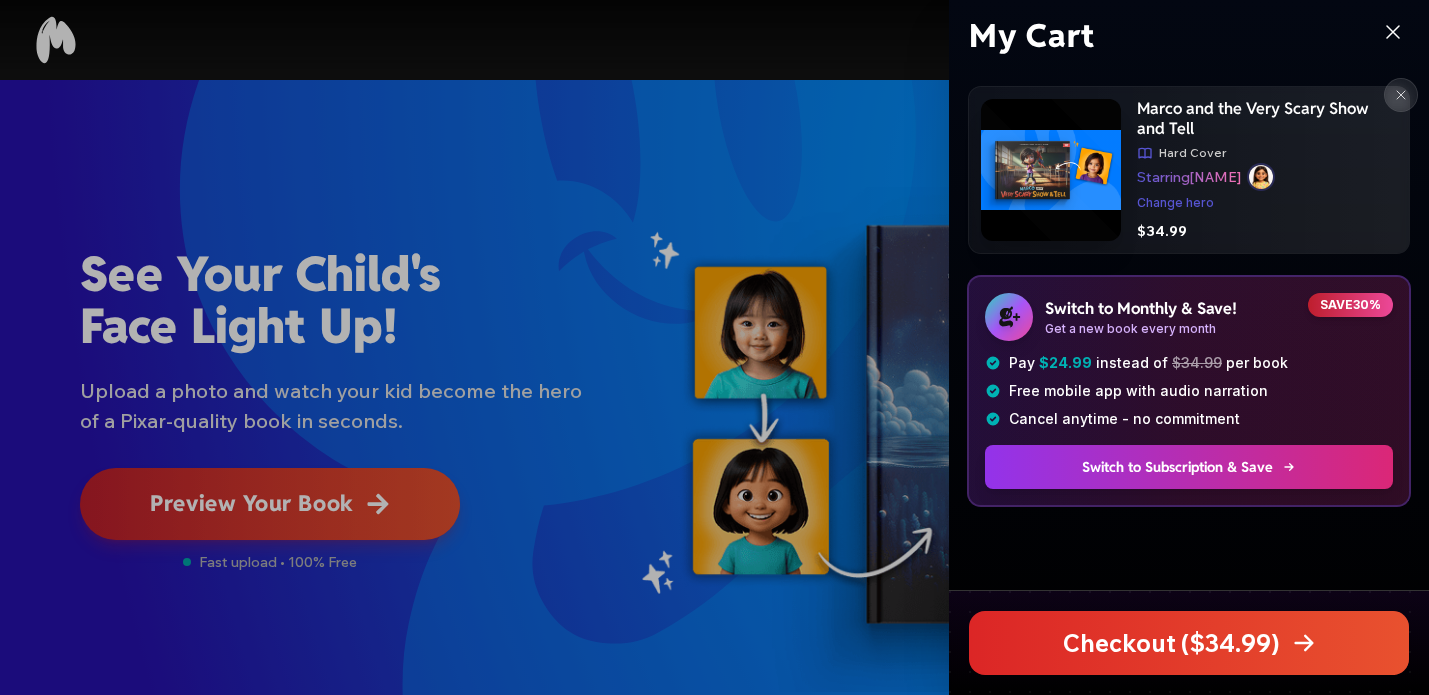 click on "Checkout ($ 34.99 )" at bounding box center (1189, 643) 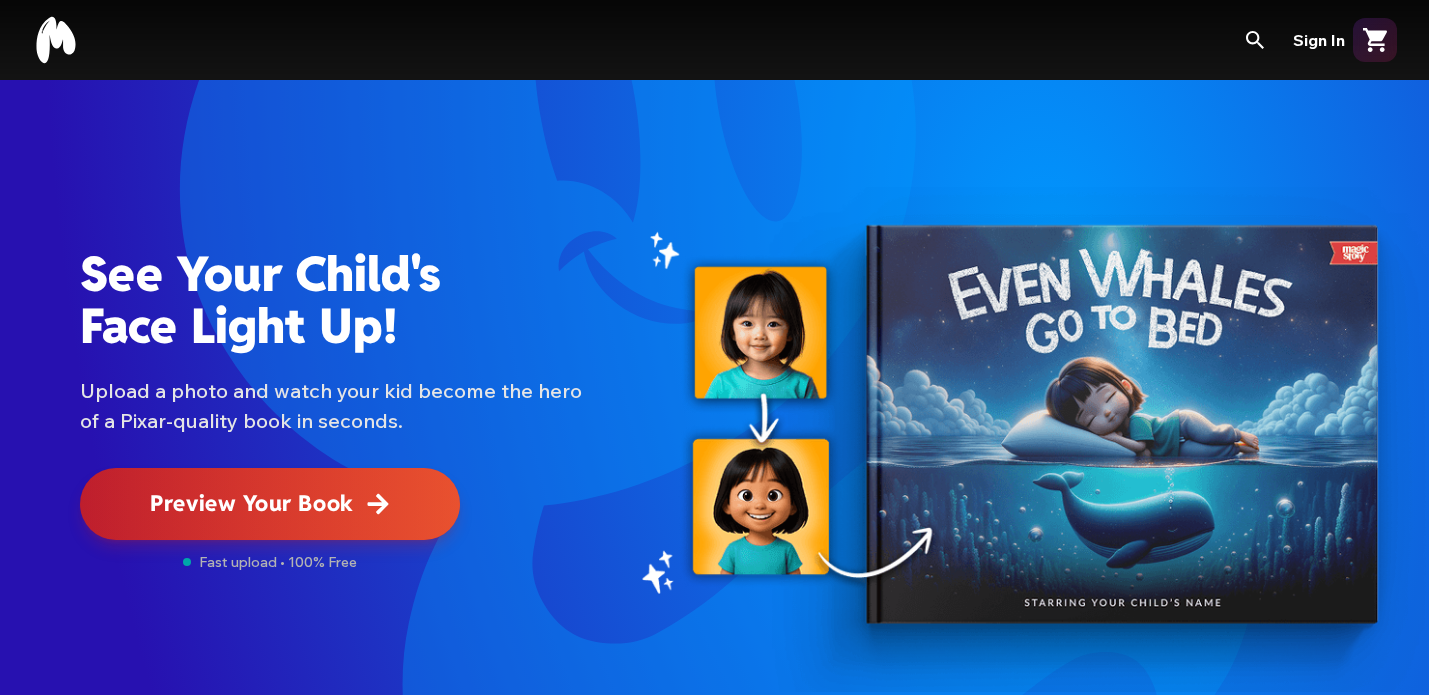 scroll, scrollTop: 0, scrollLeft: 0, axis: both 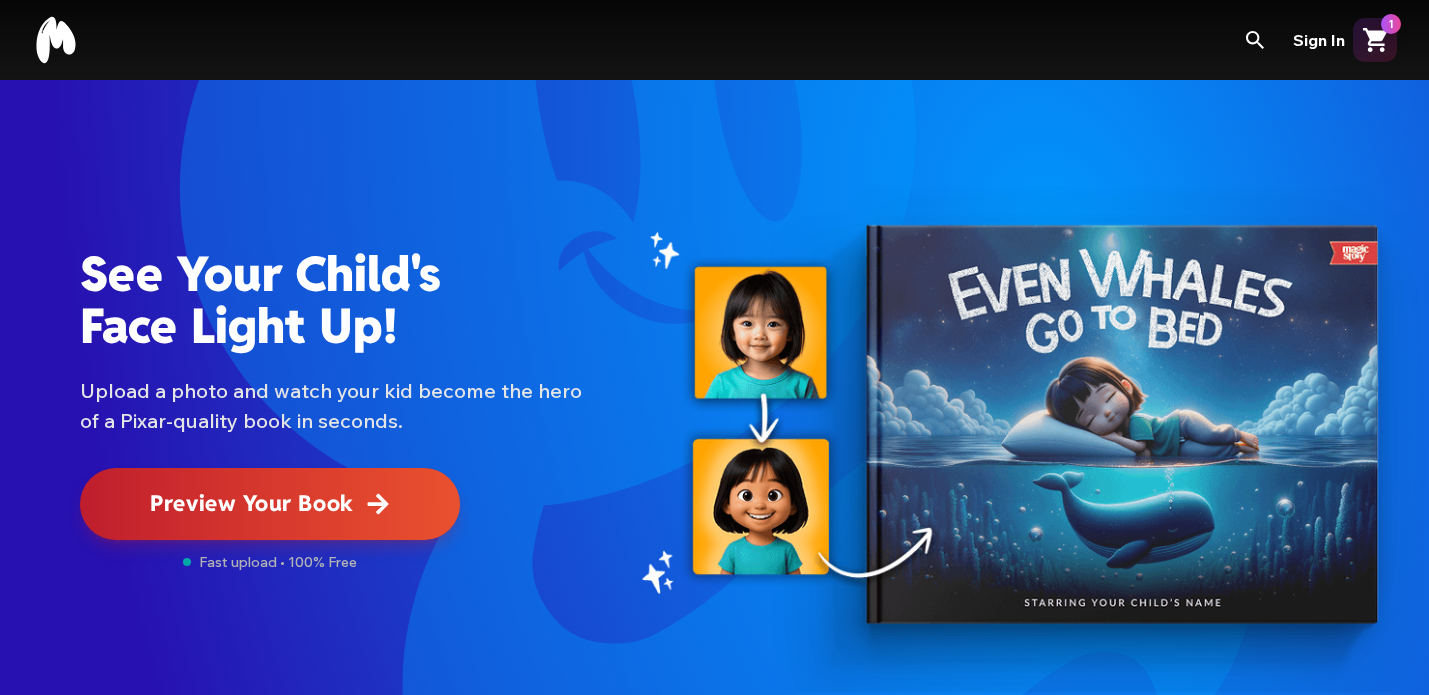 click on "Preview Your Book" at bounding box center (251, 503) 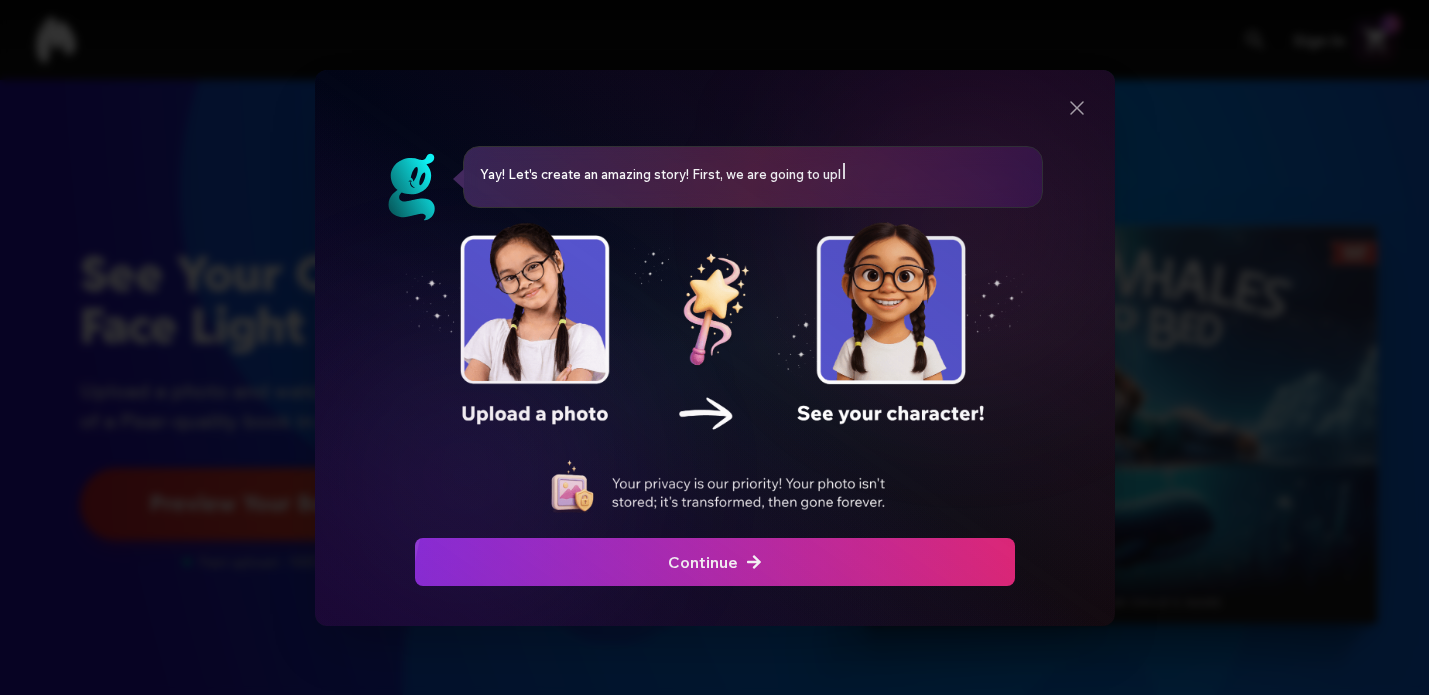 click at bounding box center (714, 562) 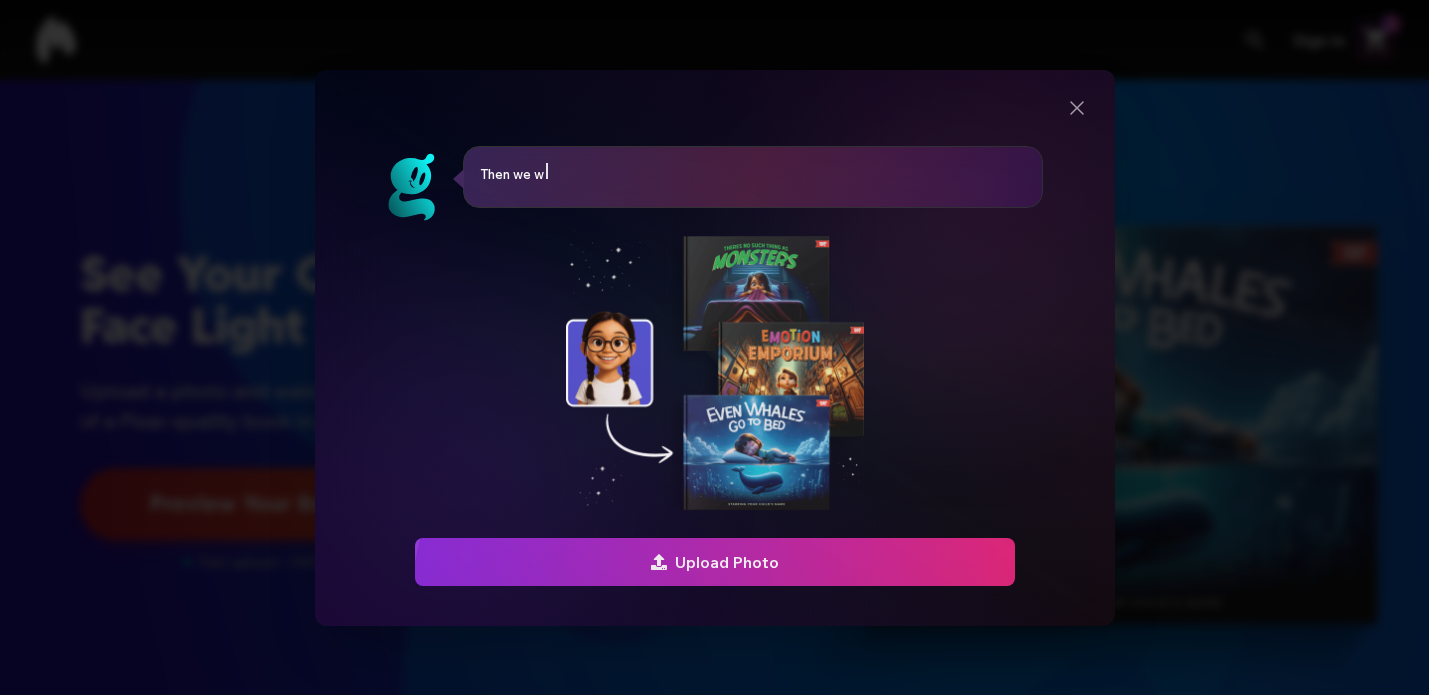 click 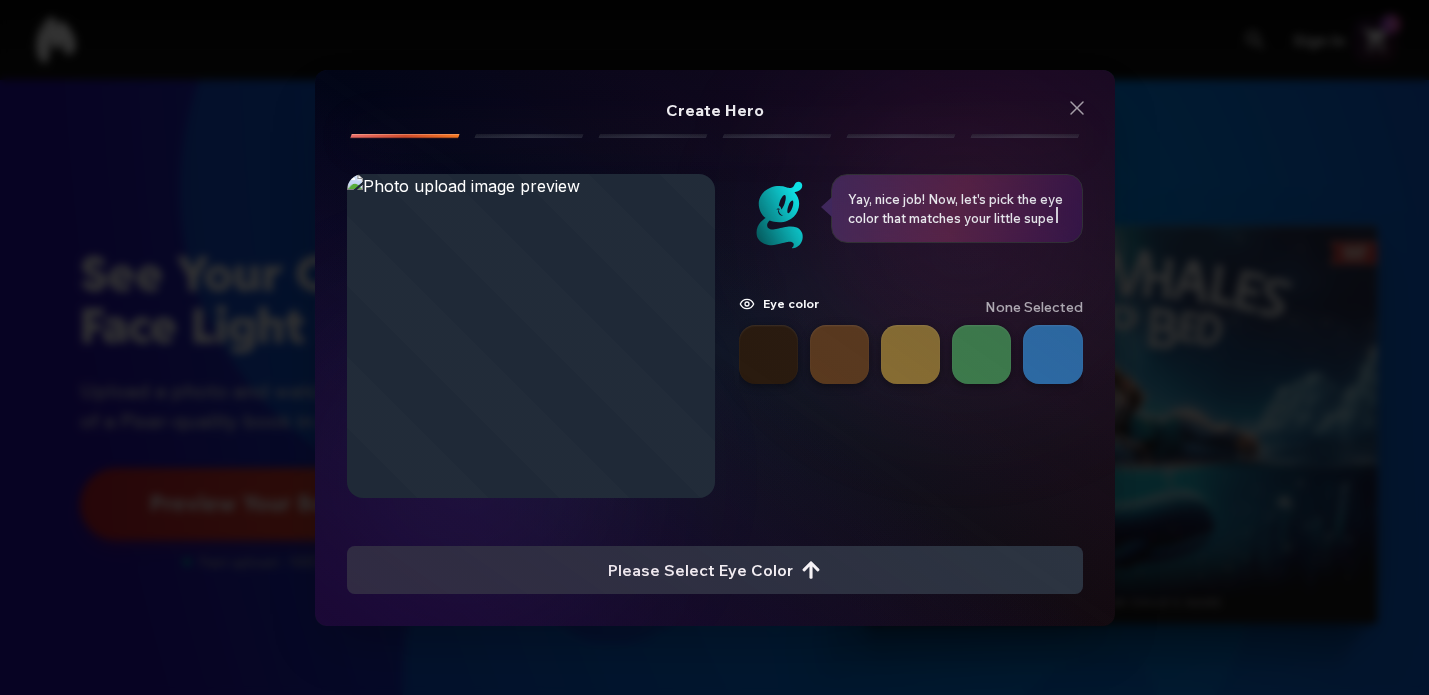 click at bounding box center (768, 354) 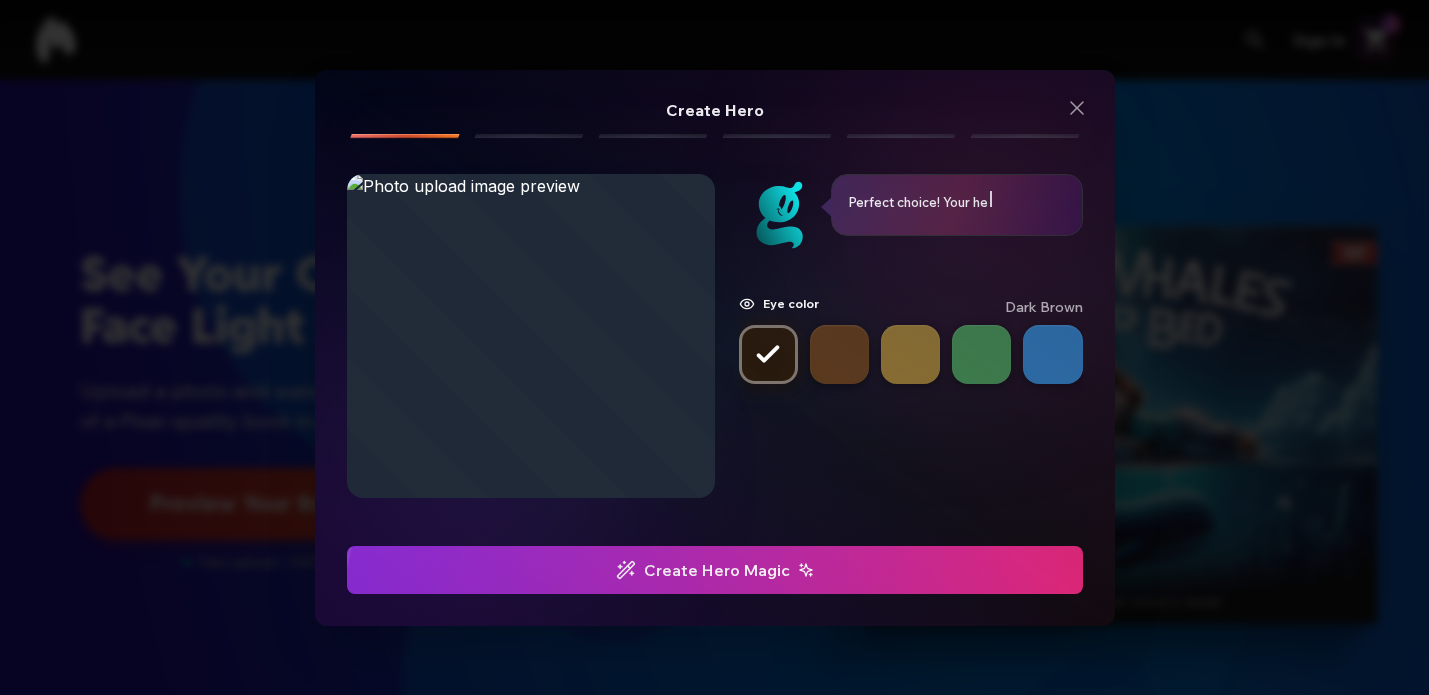 click on "Create Hero Magic" at bounding box center [715, 570] 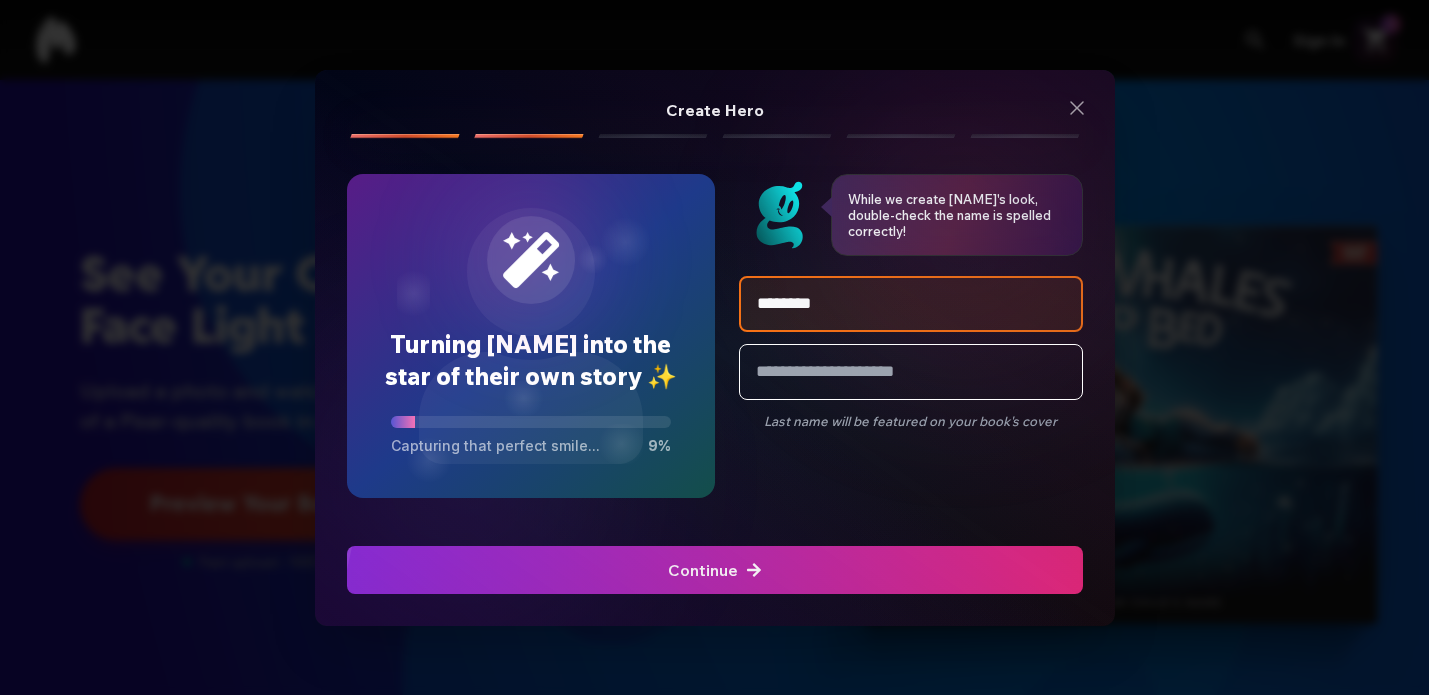 type on "********" 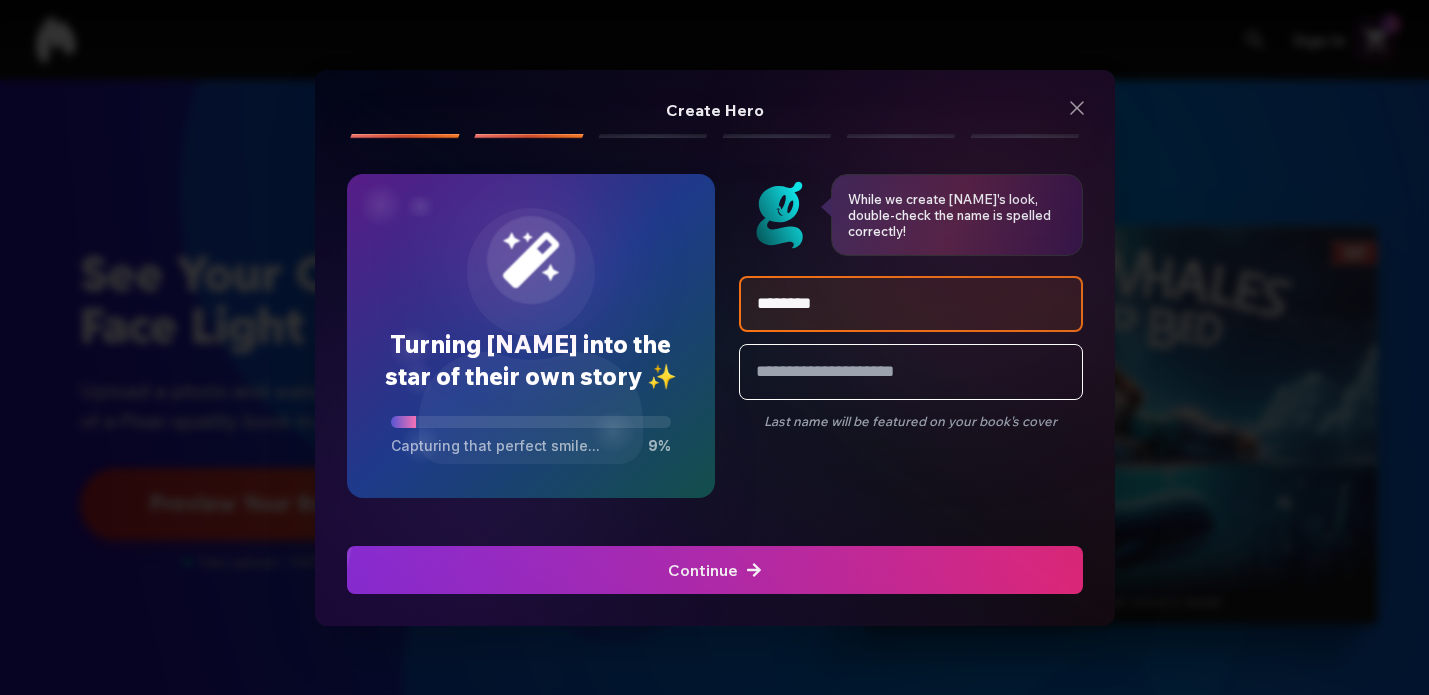 click on "Continue" at bounding box center (715, 570) 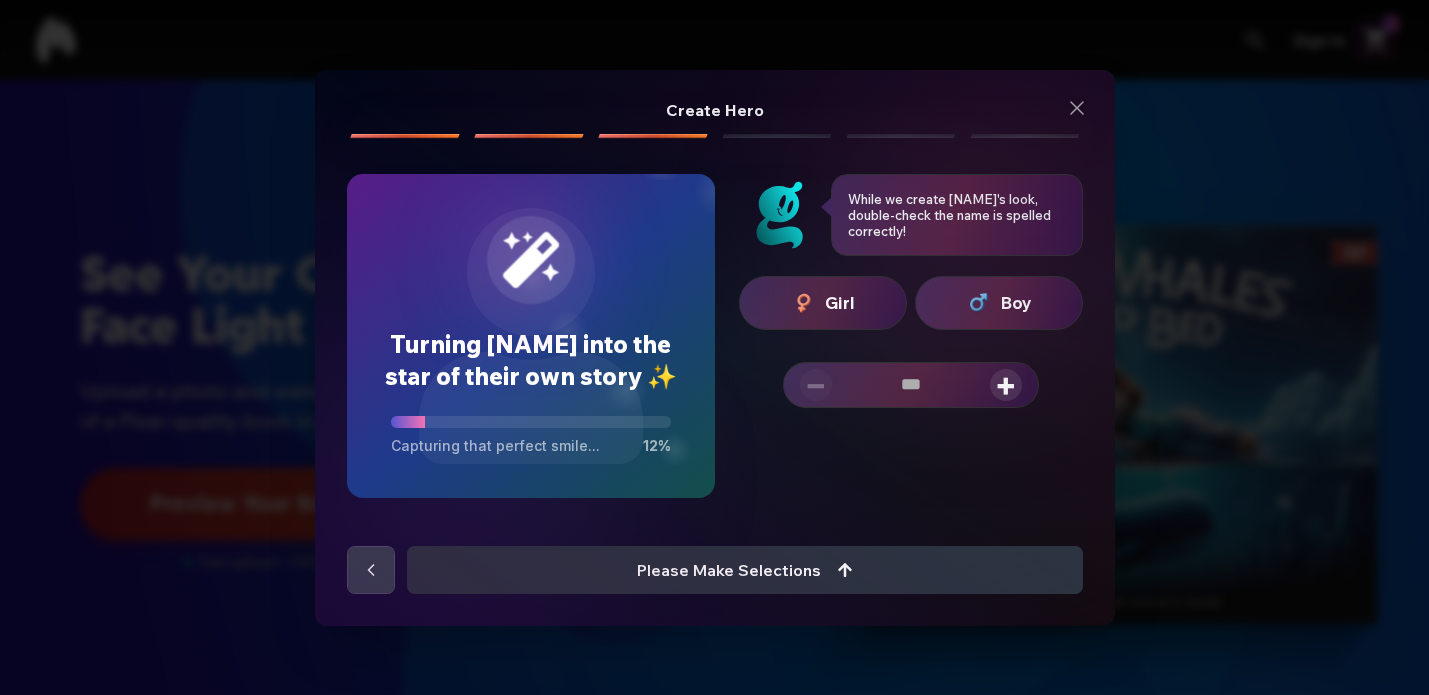 click on "Girl" at bounding box center [840, 303] 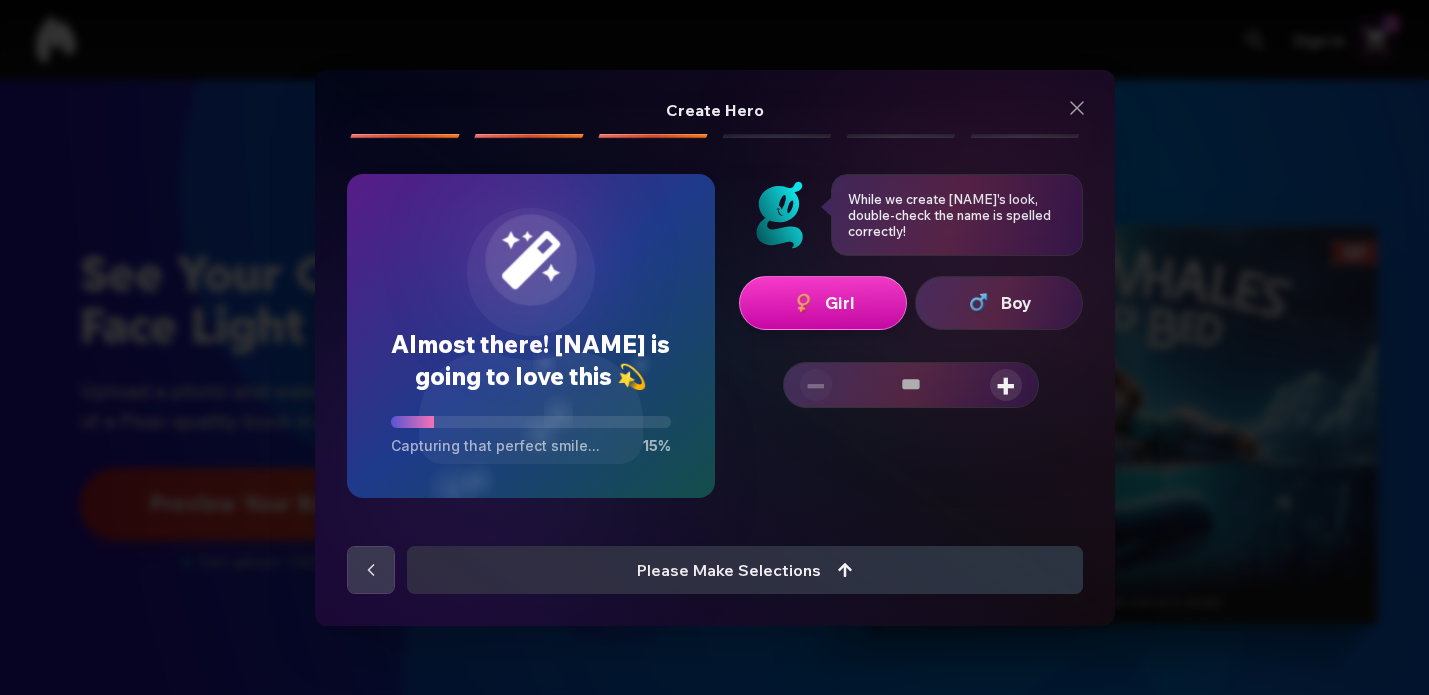 click on "+" at bounding box center (1006, 385) 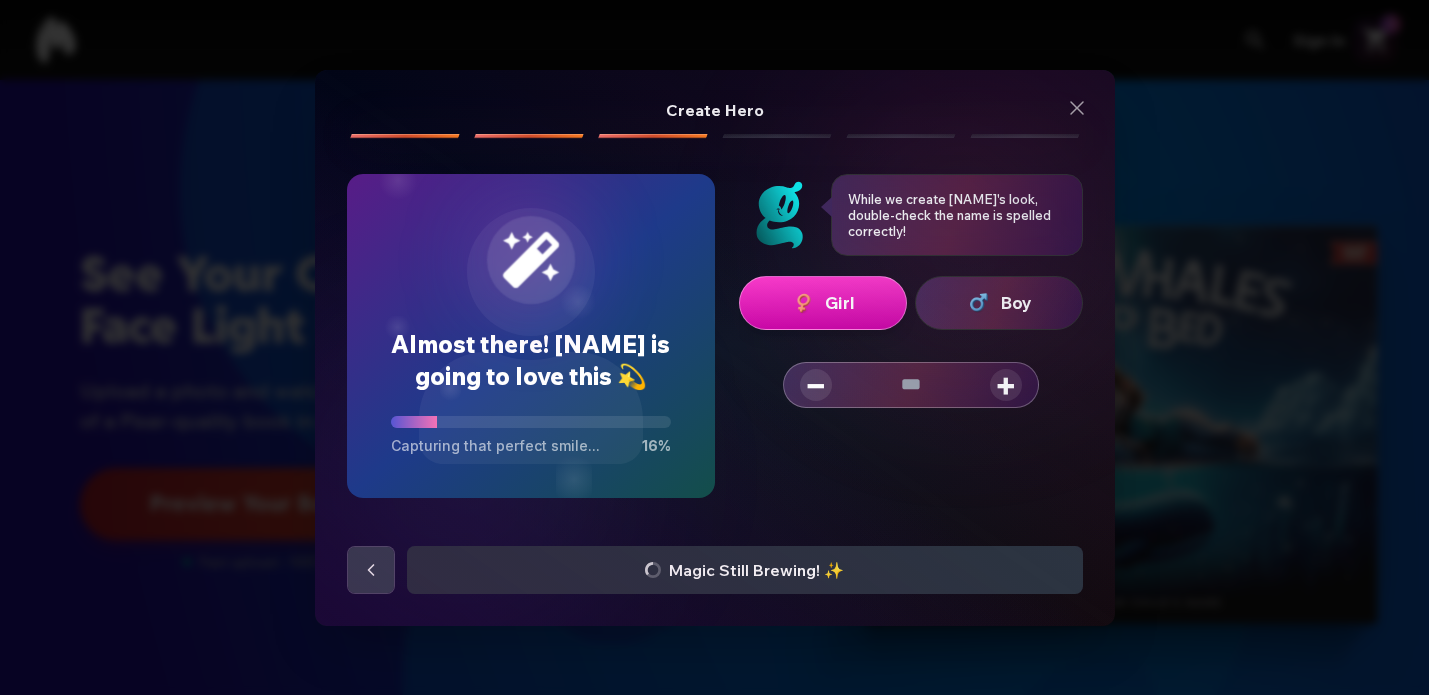 click on "+" at bounding box center (1006, 385) 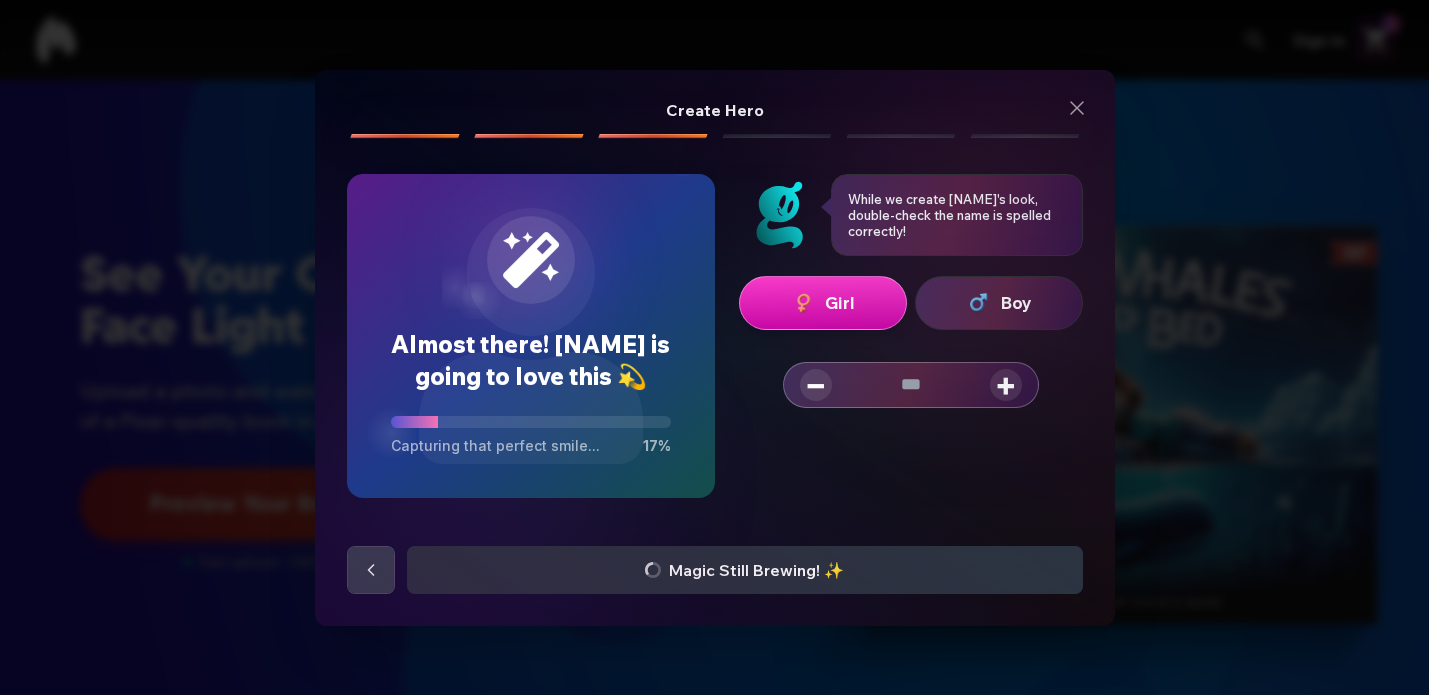click on "+" at bounding box center (1006, 385) 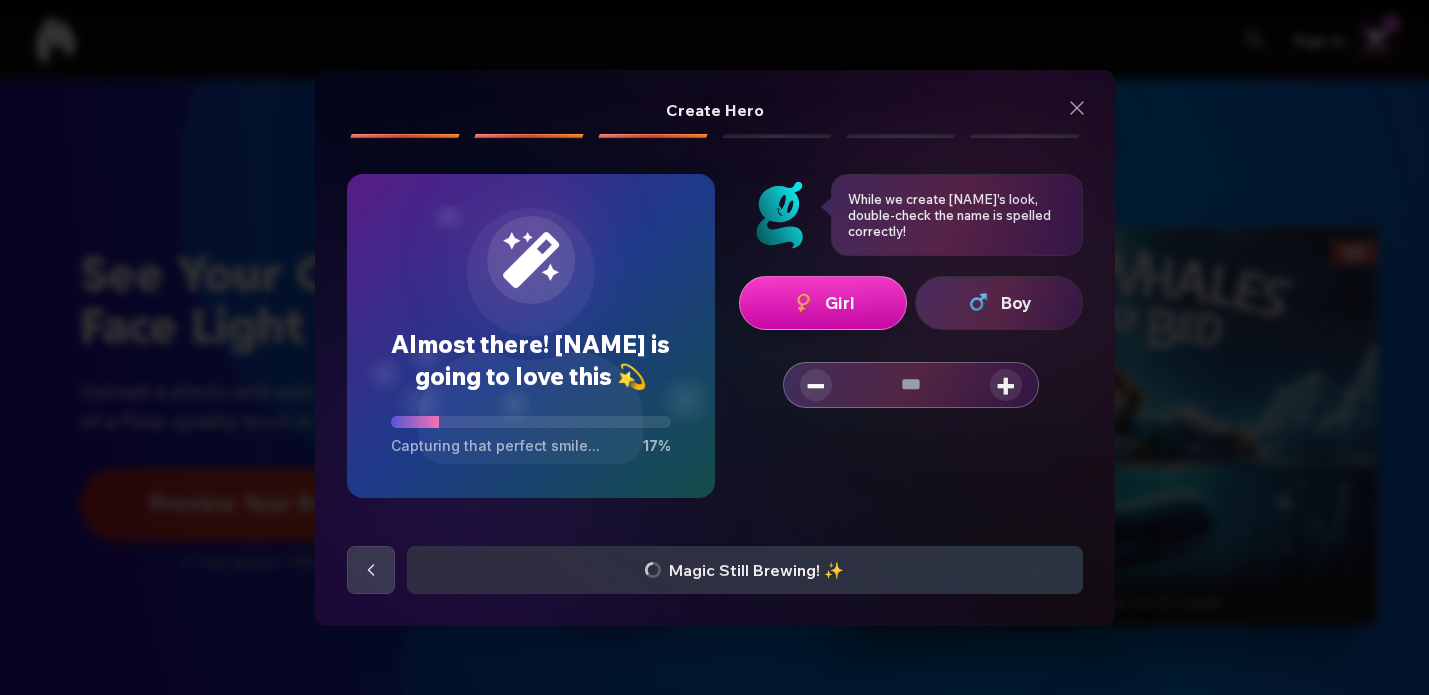 click on "+" at bounding box center [1006, 385] 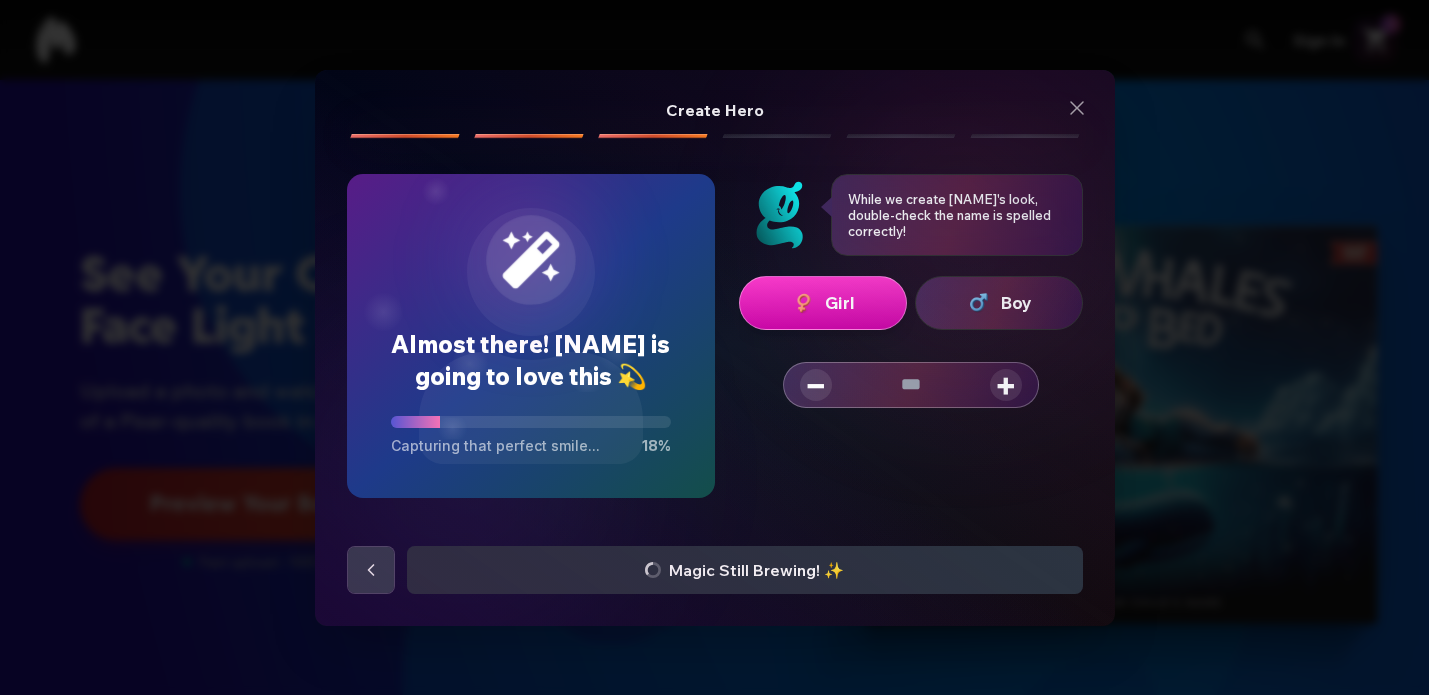 click on "+" at bounding box center [1006, 385] 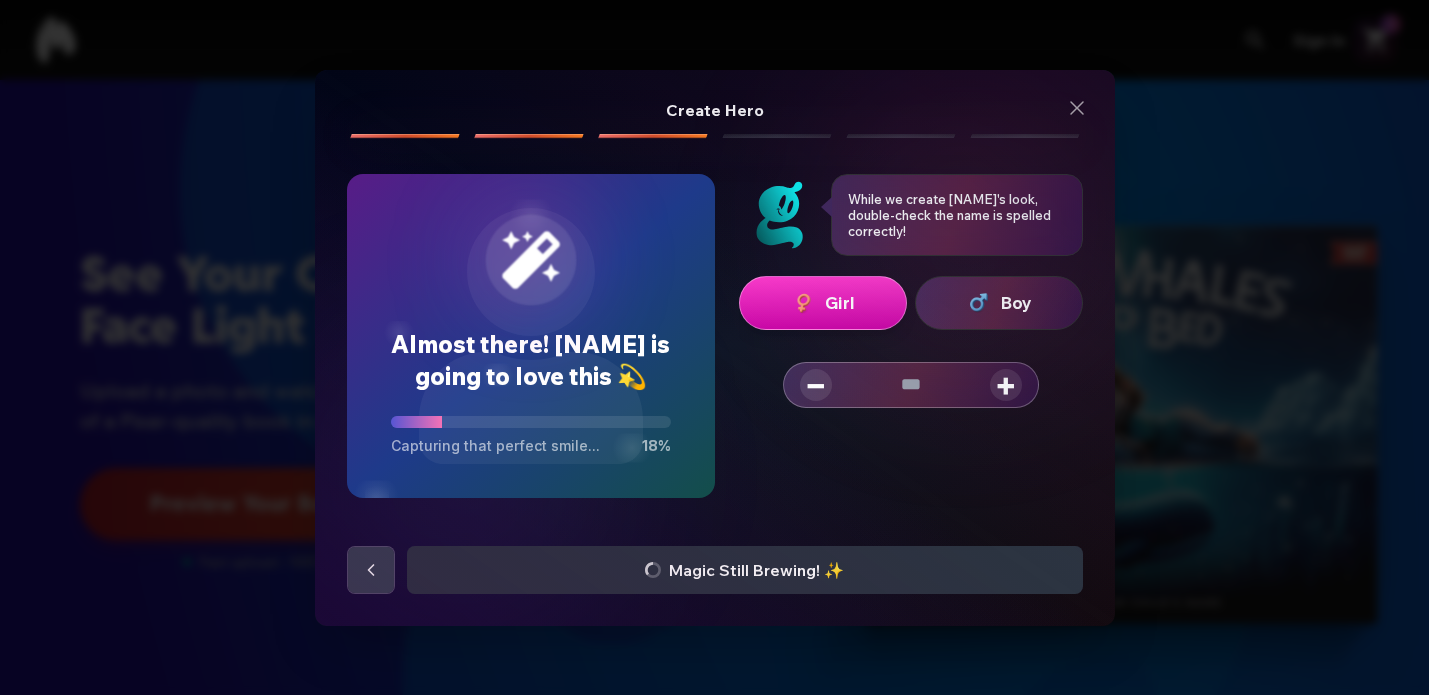 click on "+" at bounding box center (1006, 385) 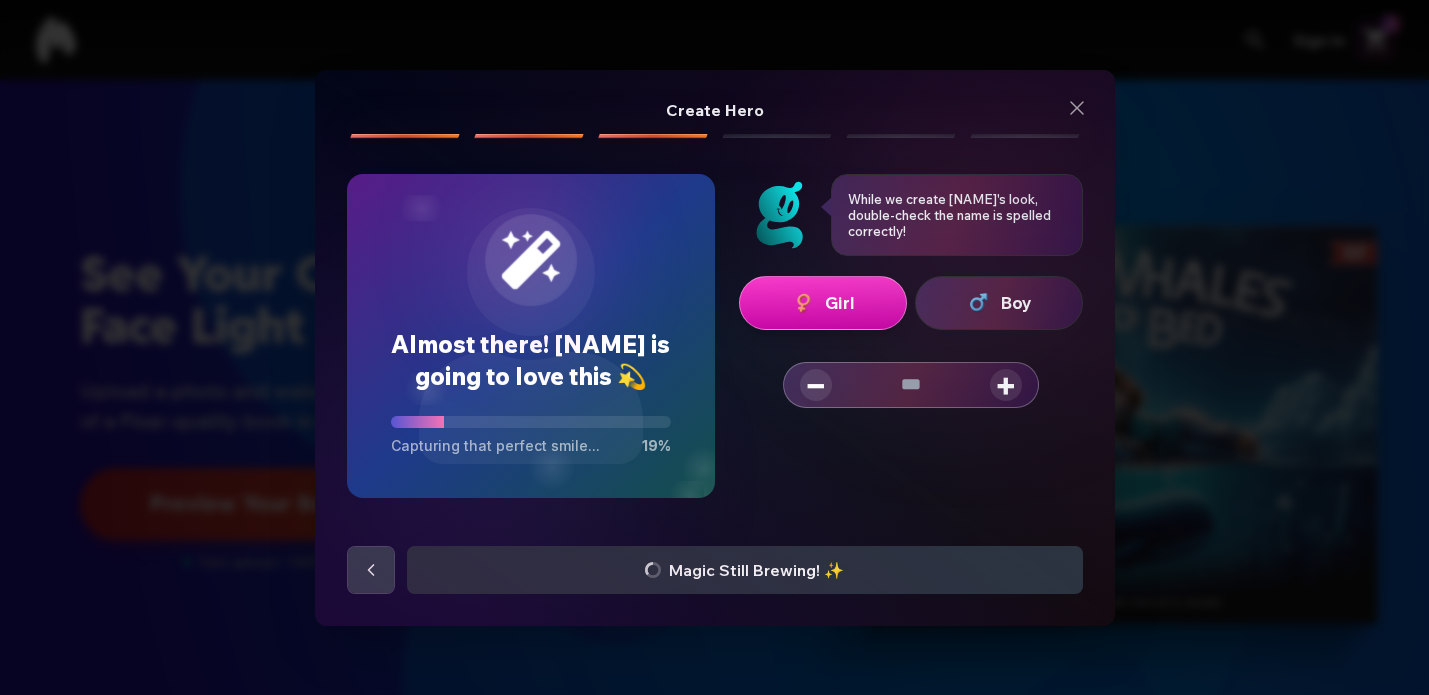 click on "+" at bounding box center (1006, 385) 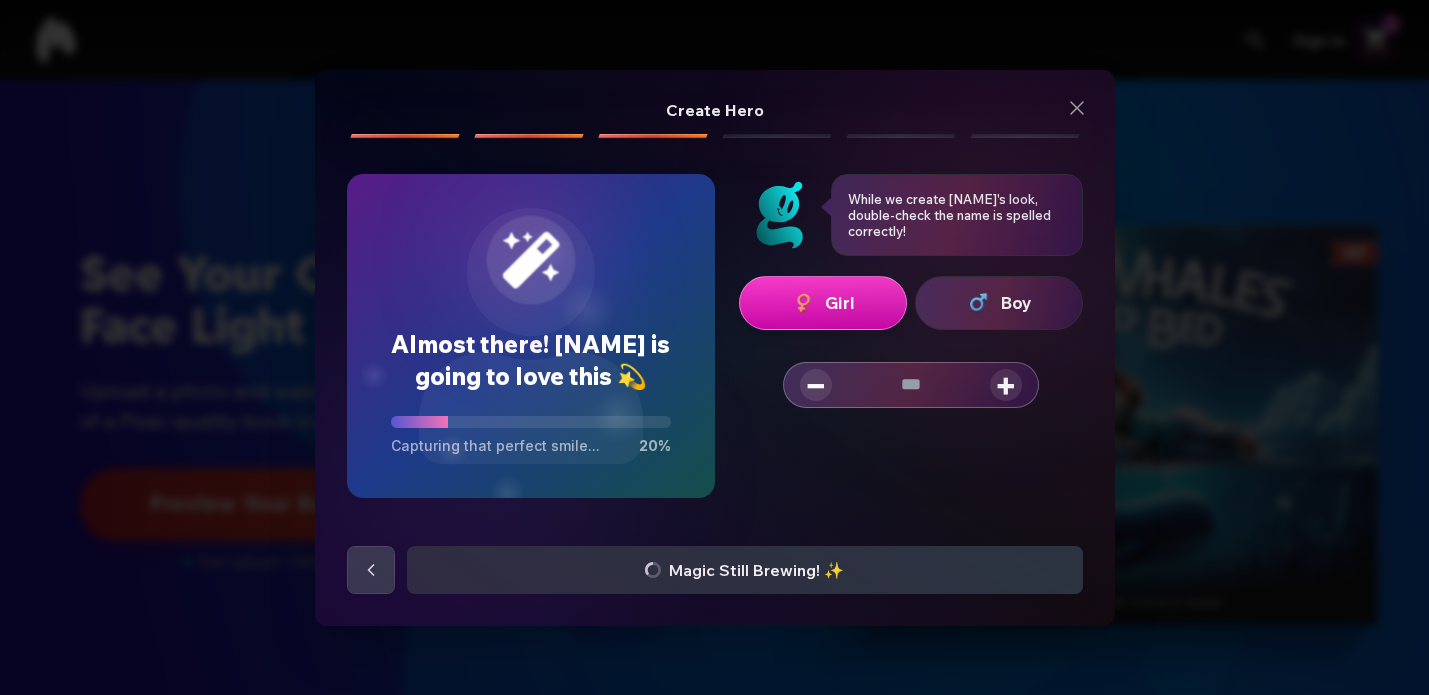 click on "+" at bounding box center (1006, 385) 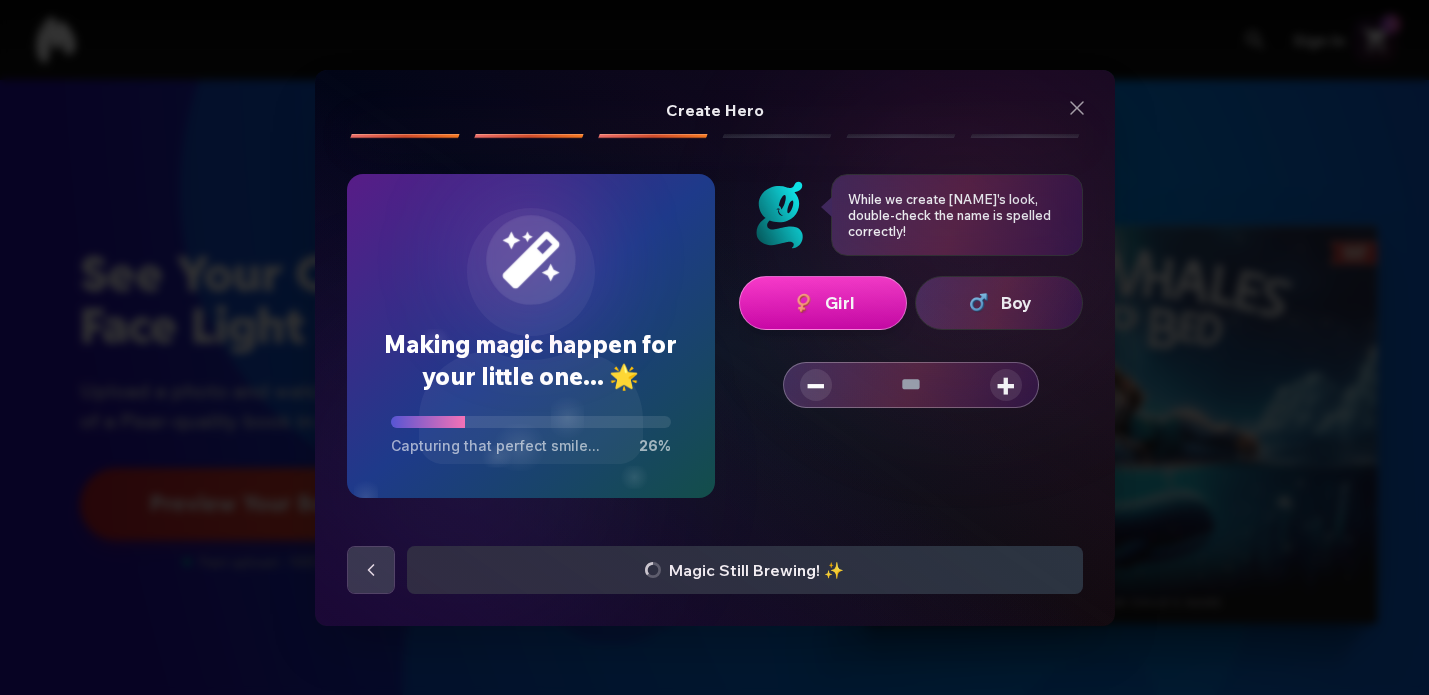 click on "Girl Boy − * +" at bounding box center (911, 403) 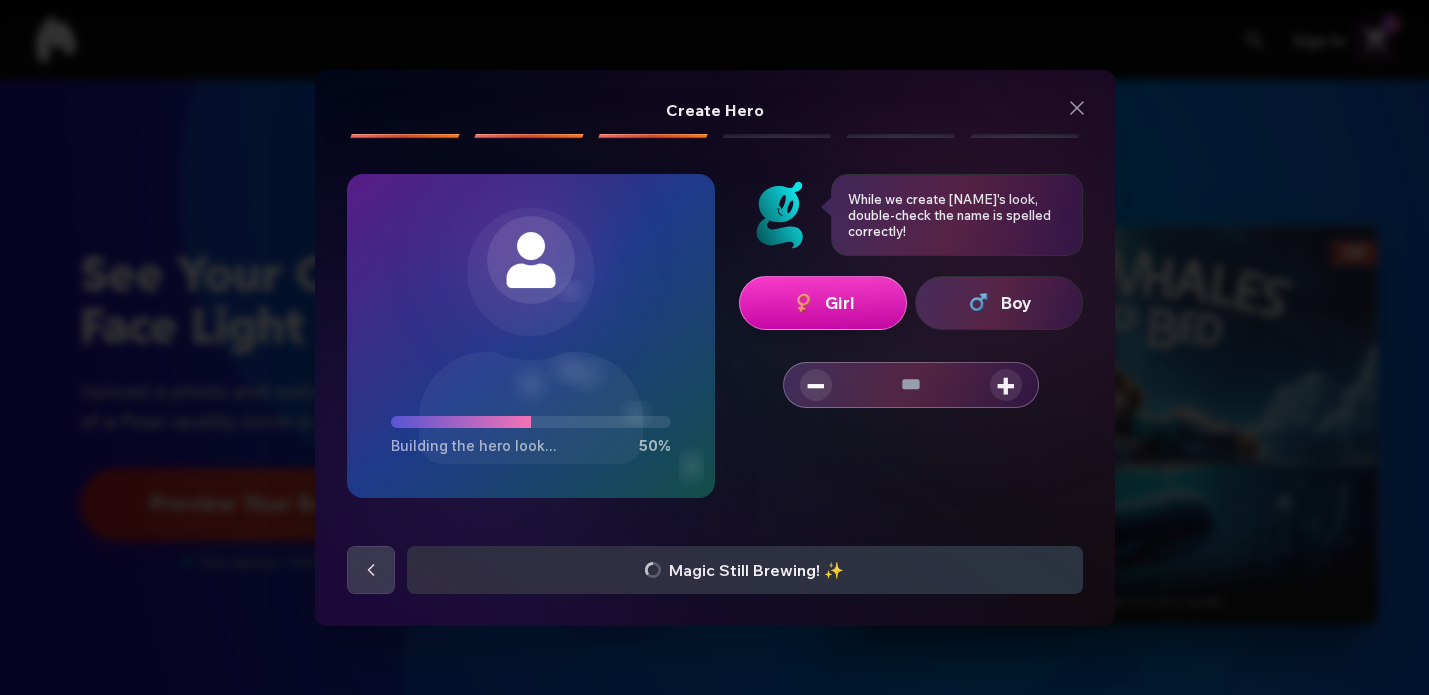 click 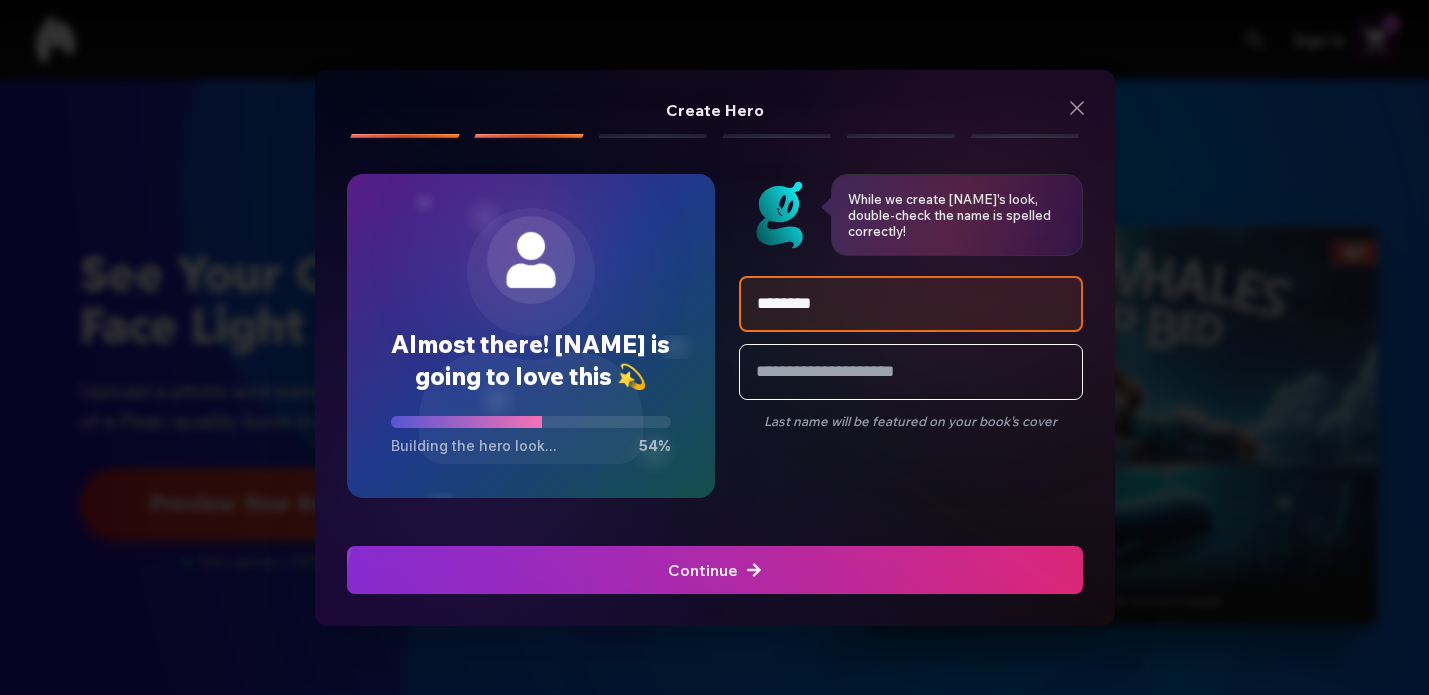 click at bounding box center (714, 570) 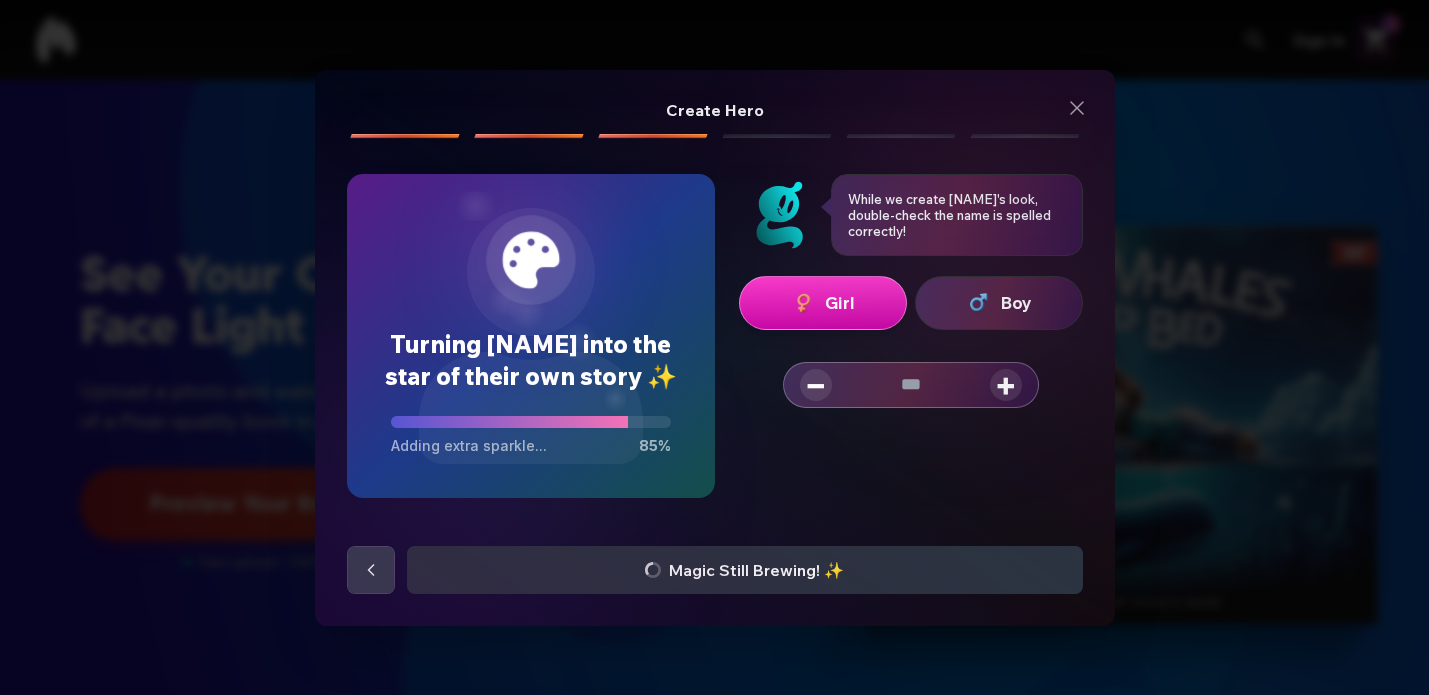 click 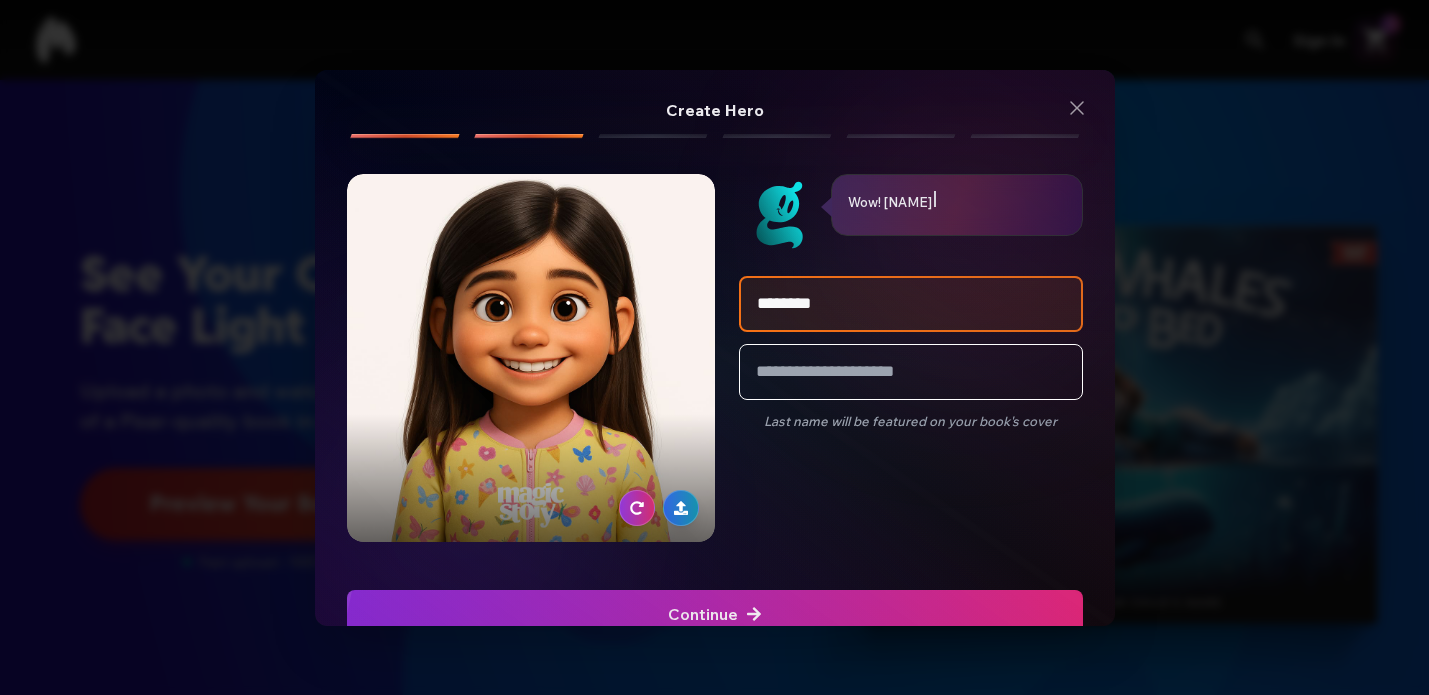 click on "Continue" at bounding box center (715, 614) 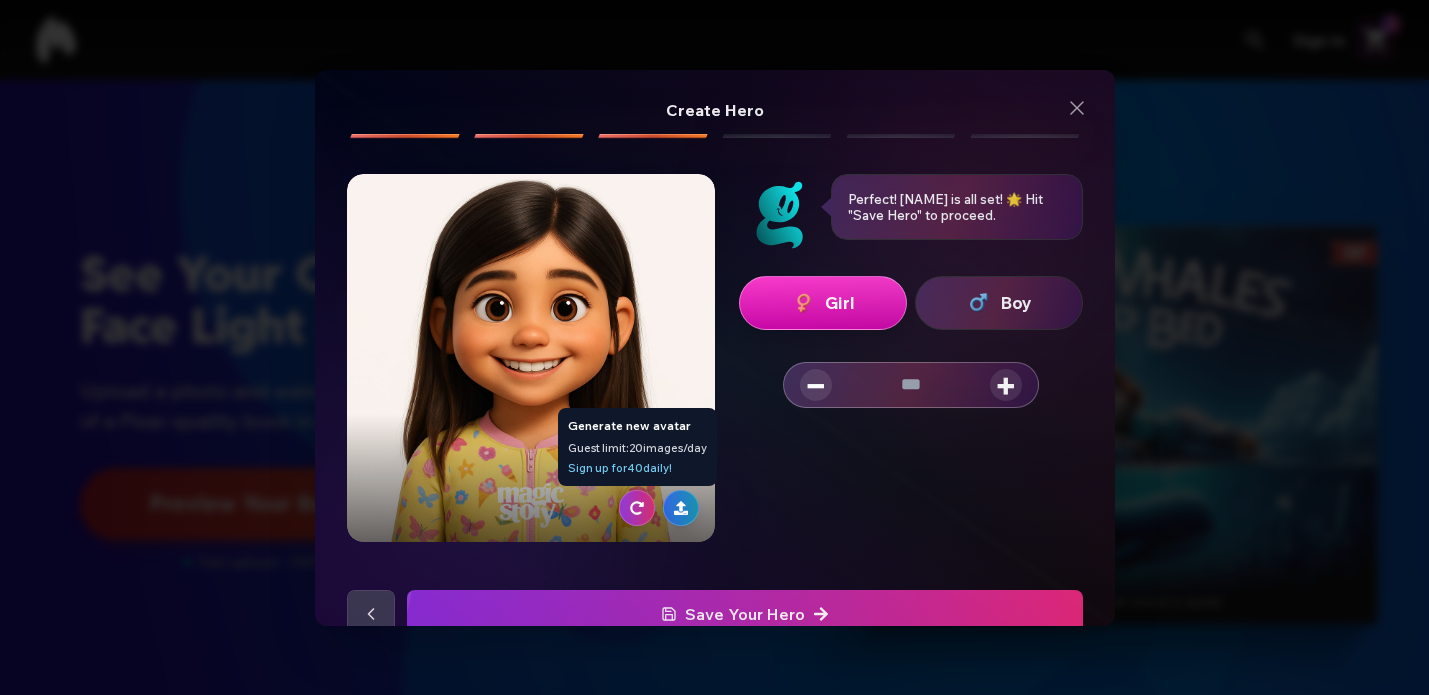click 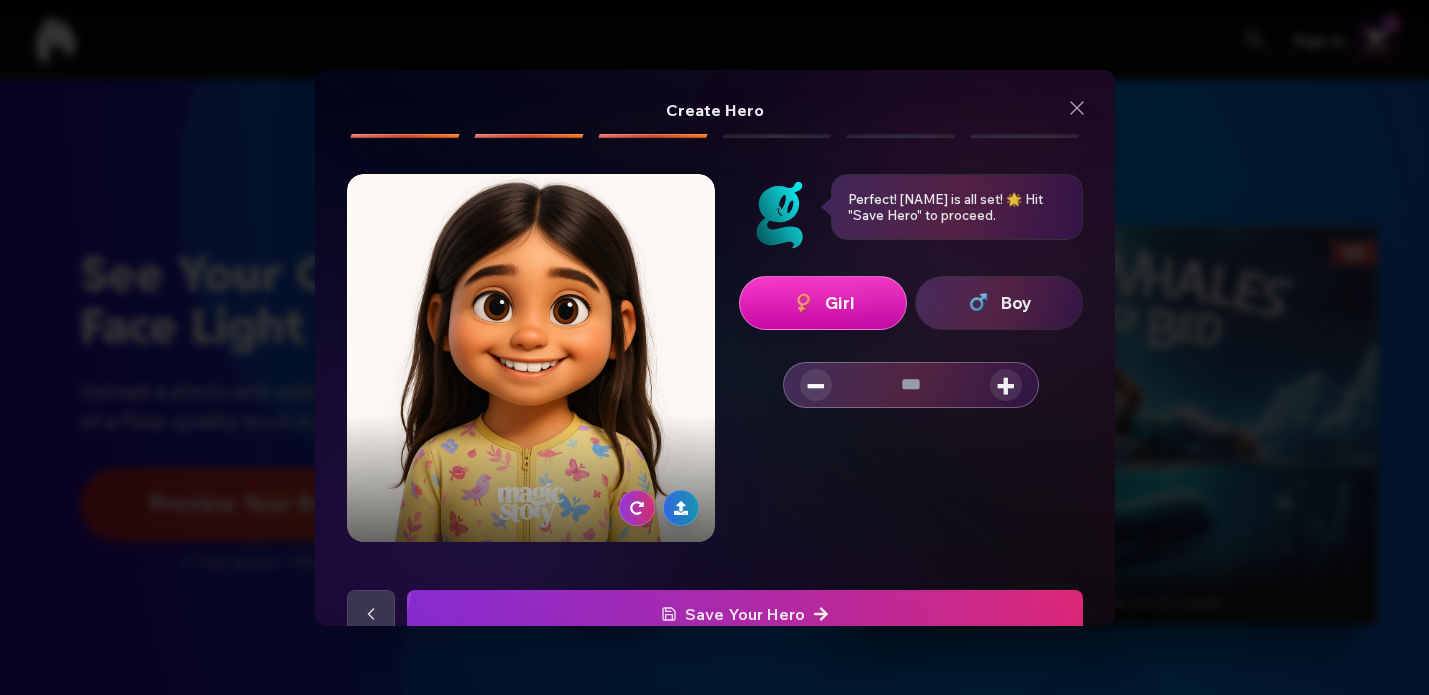 scroll, scrollTop: 44, scrollLeft: 0, axis: vertical 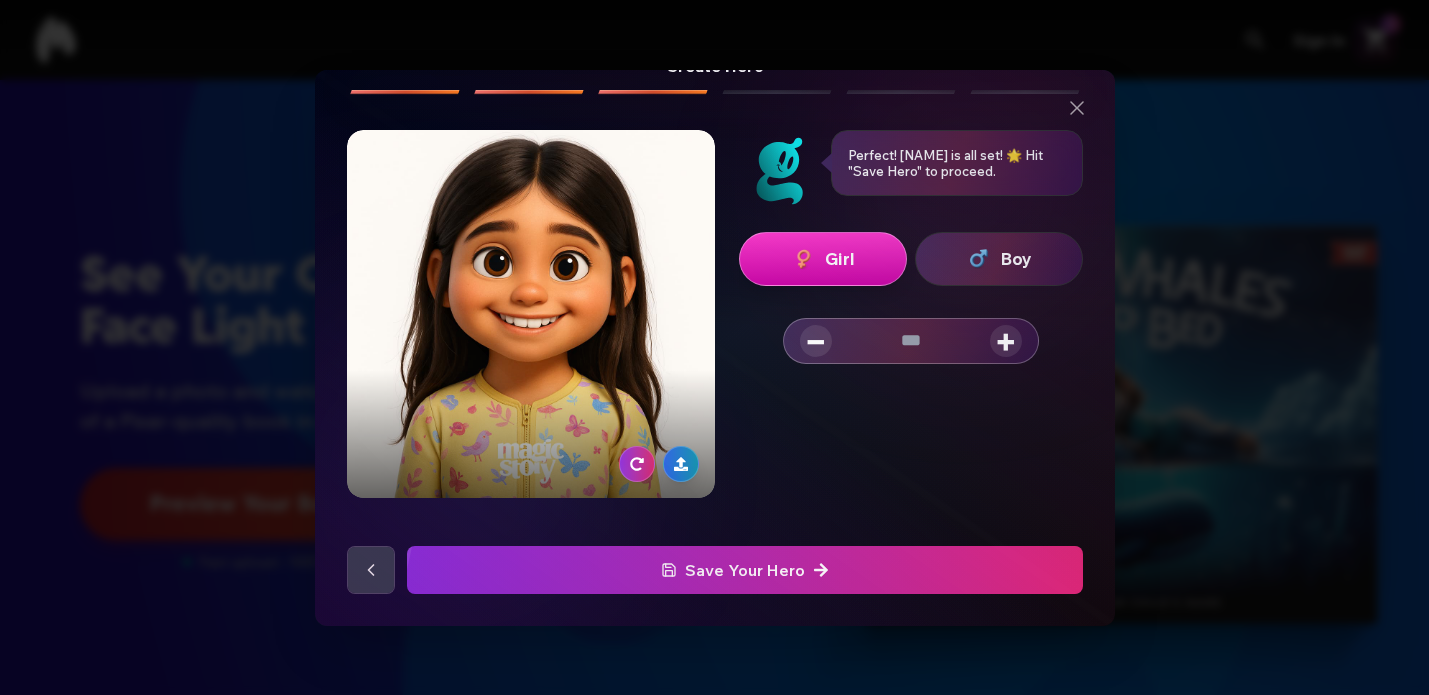 click on "Save Your Hero" at bounding box center (745, 570) 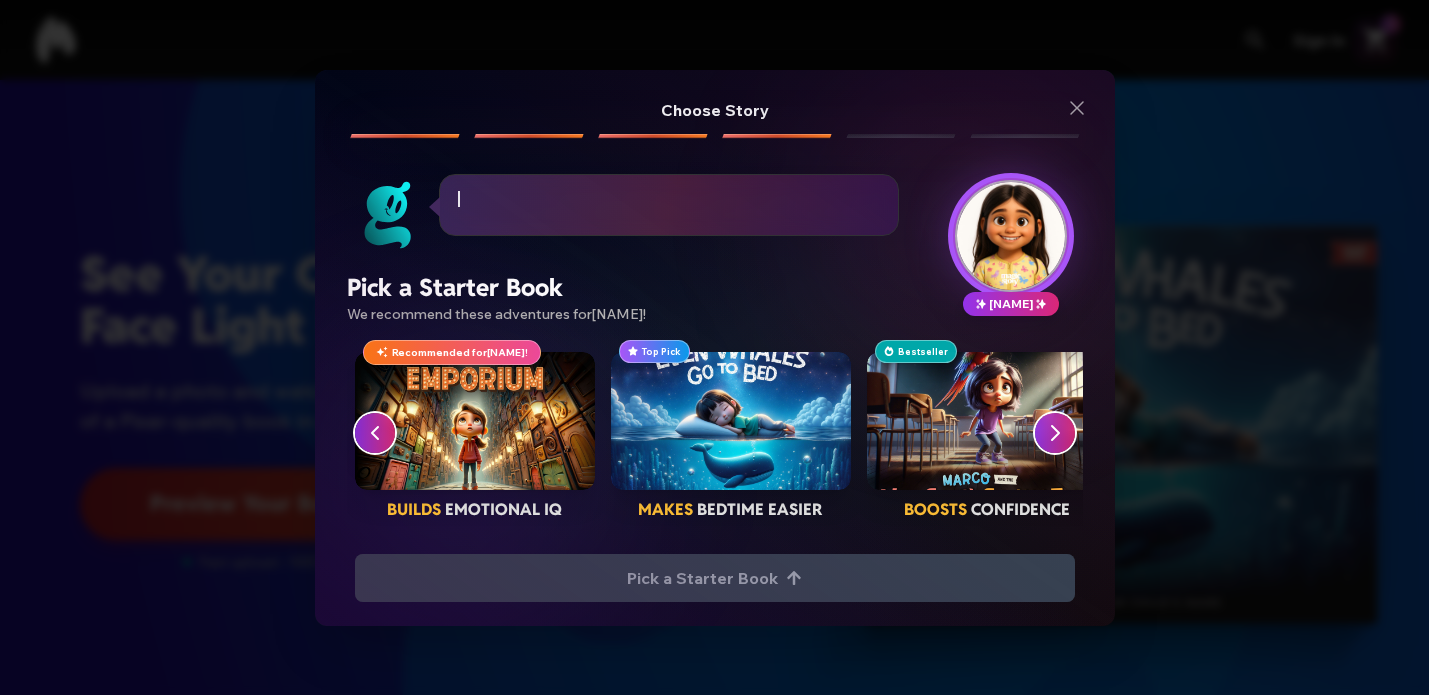 scroll, scrollTop: 0, scrollLeft: 0, axis: both 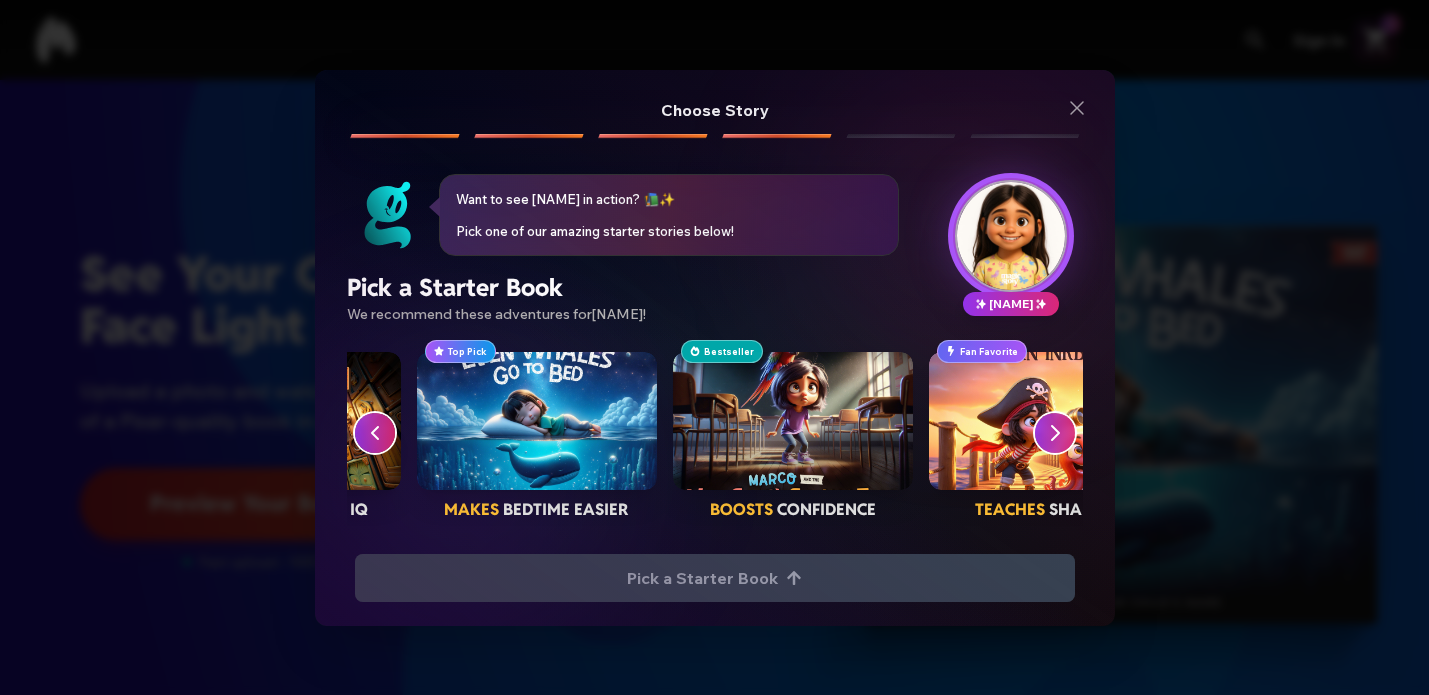 click at bounding box center [793, 421] 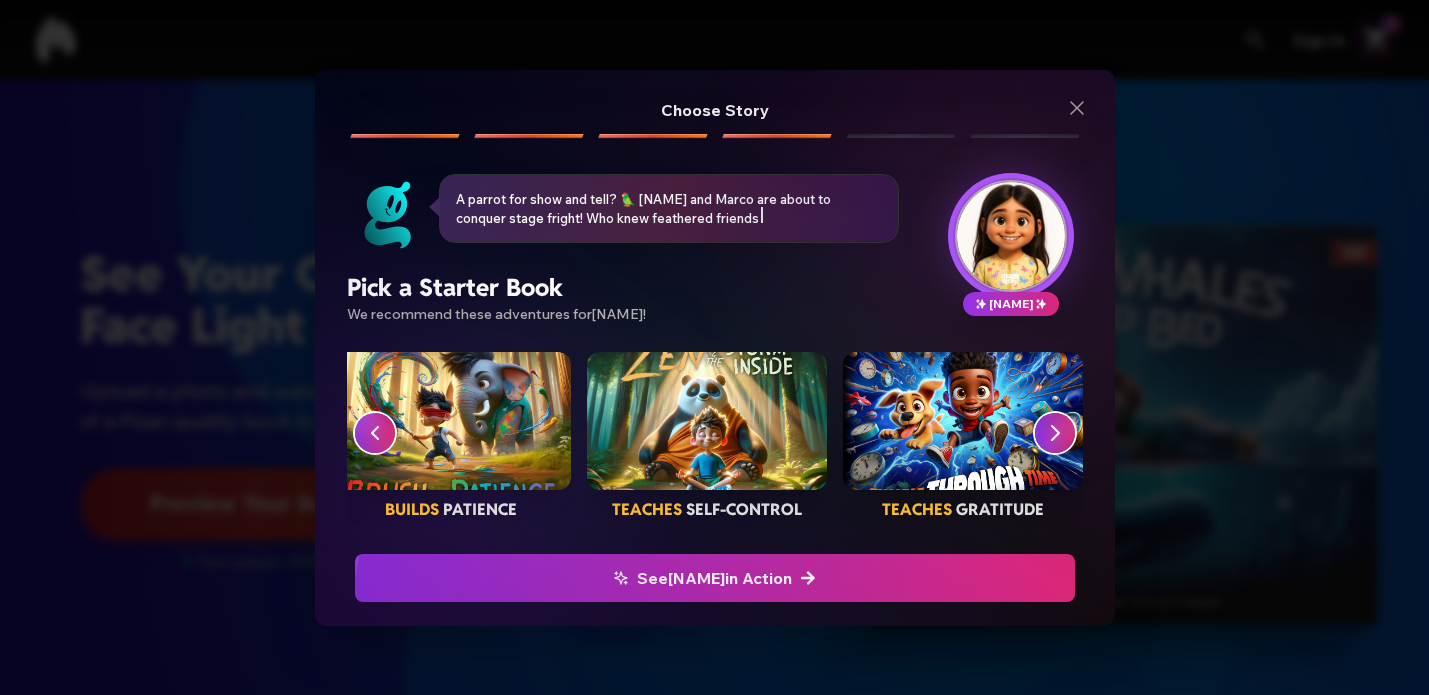 scroll, scrollTop: 0, scrollLeft: 1560, axis: horizontal 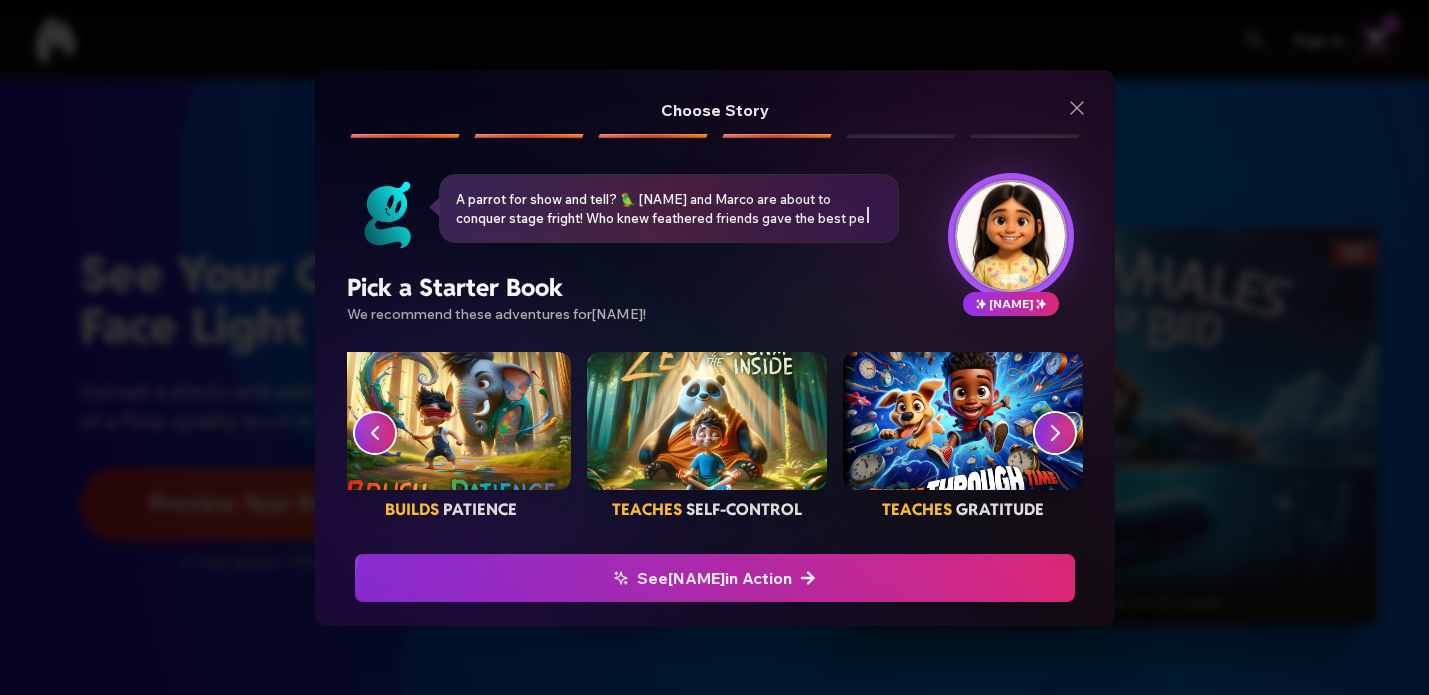 click 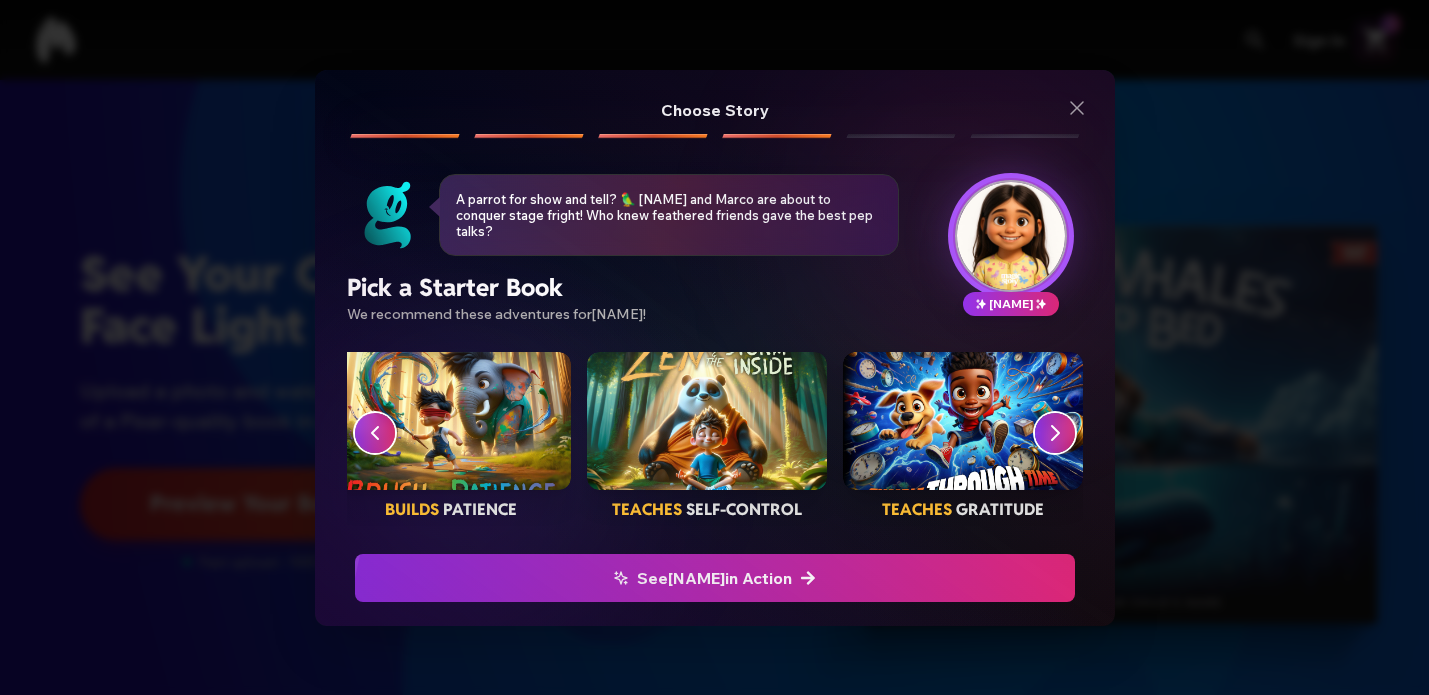 click 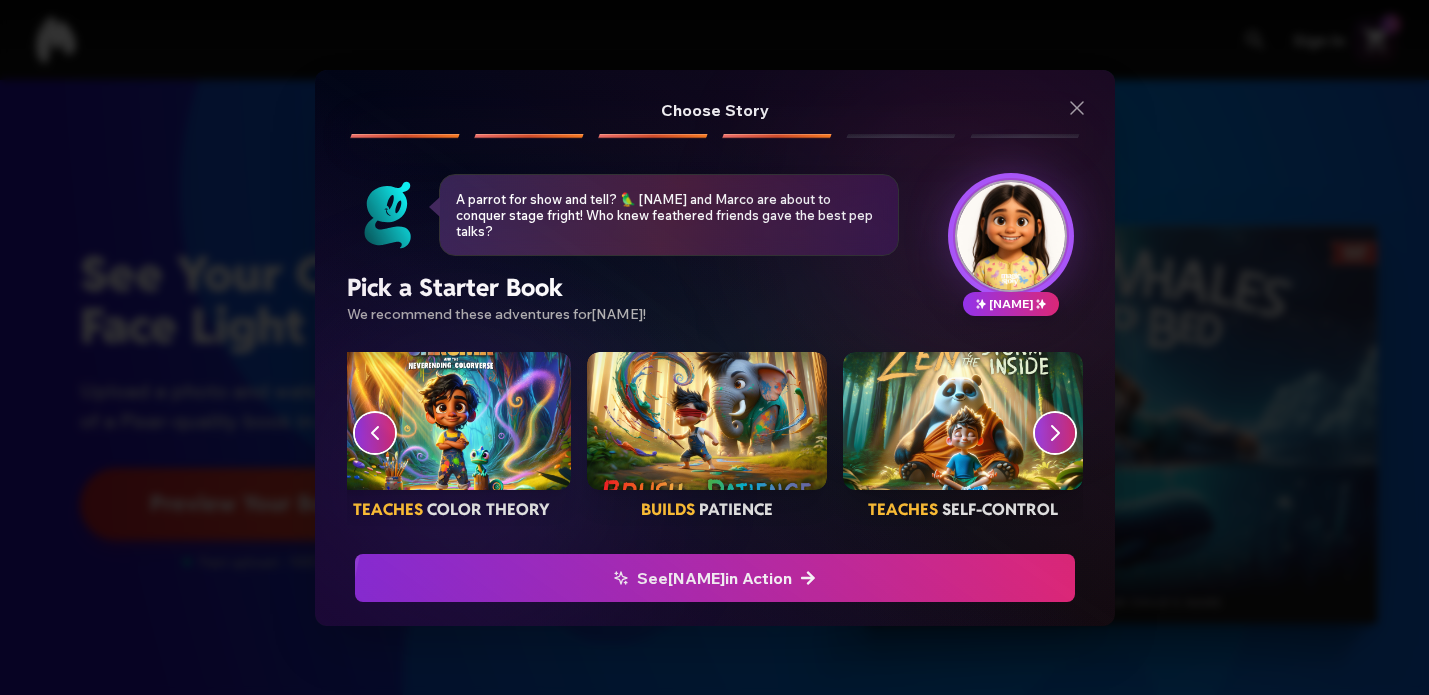 click 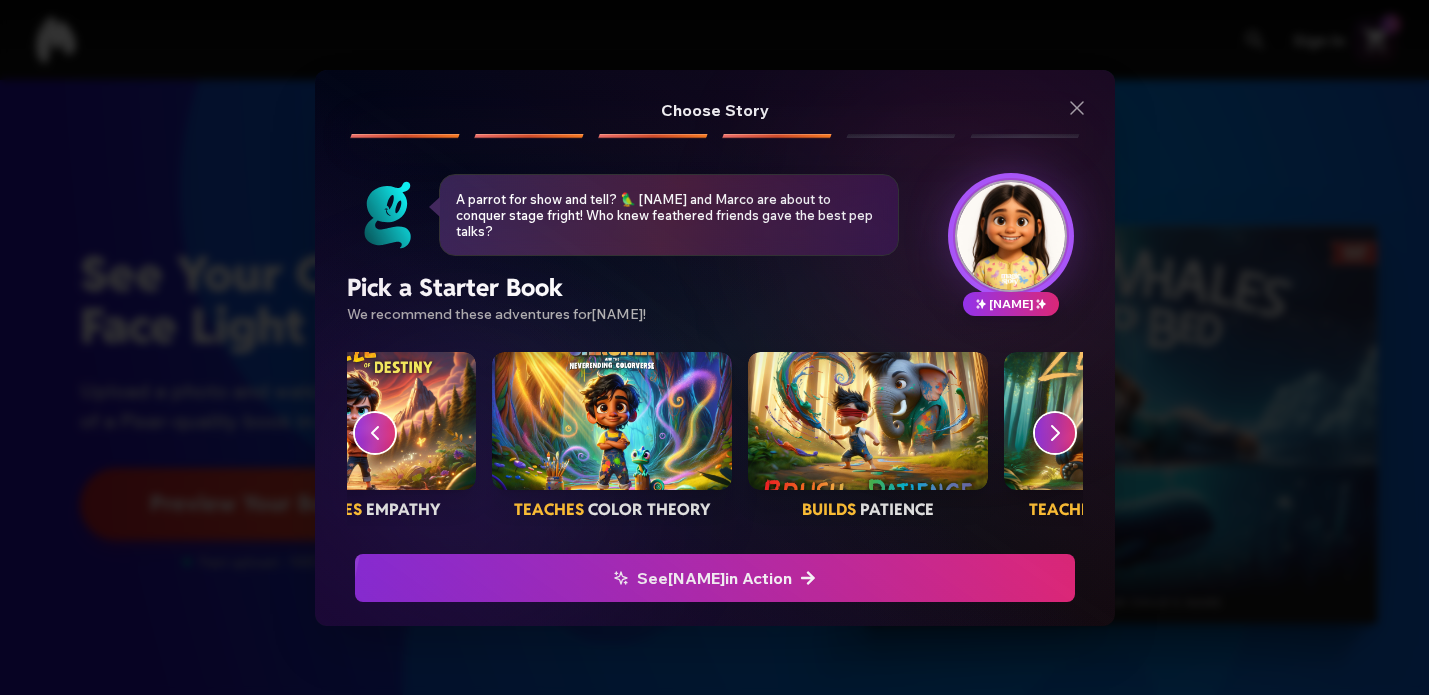 click 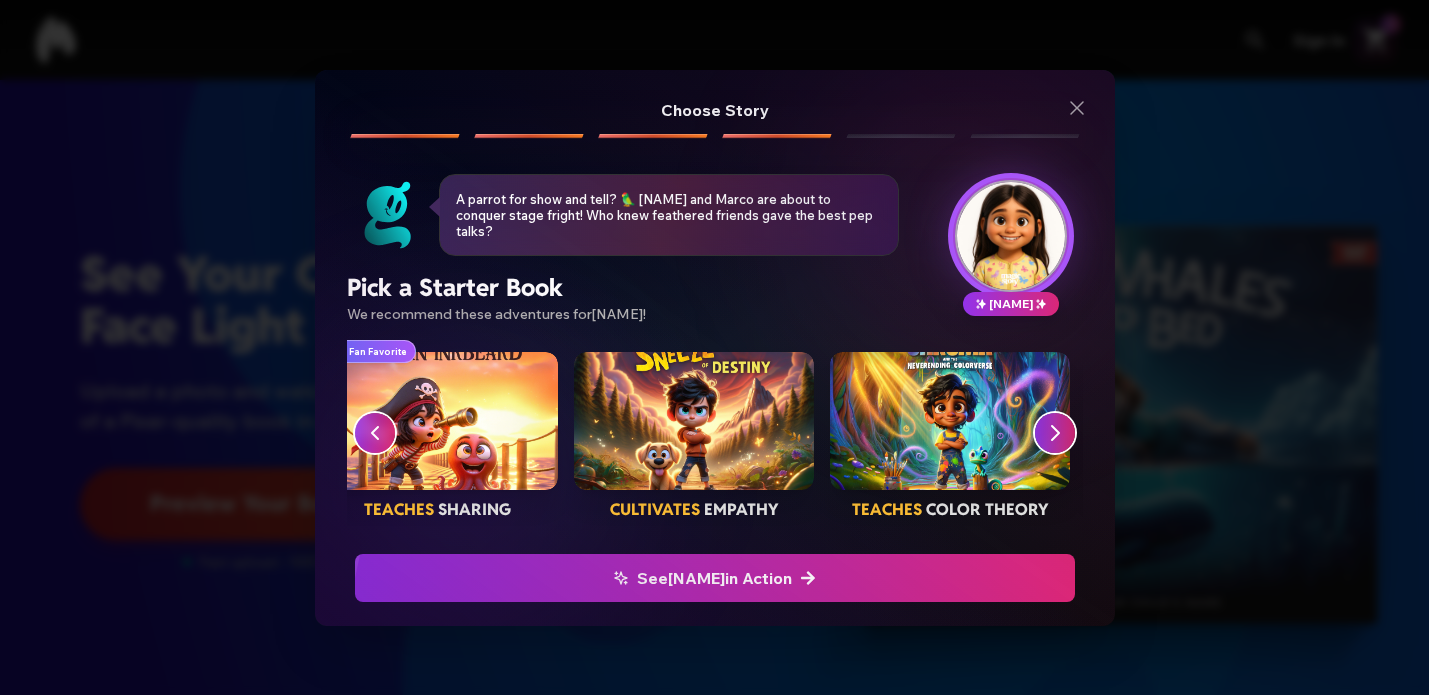 click 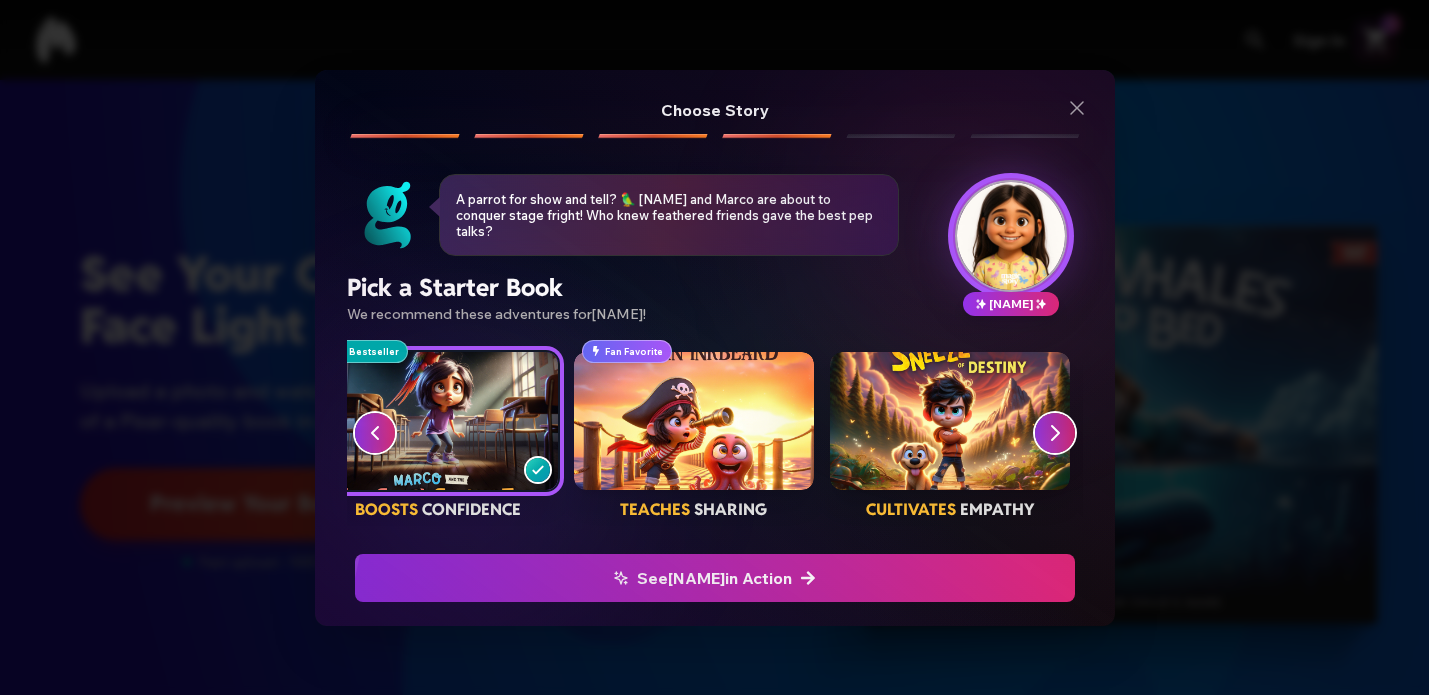 click 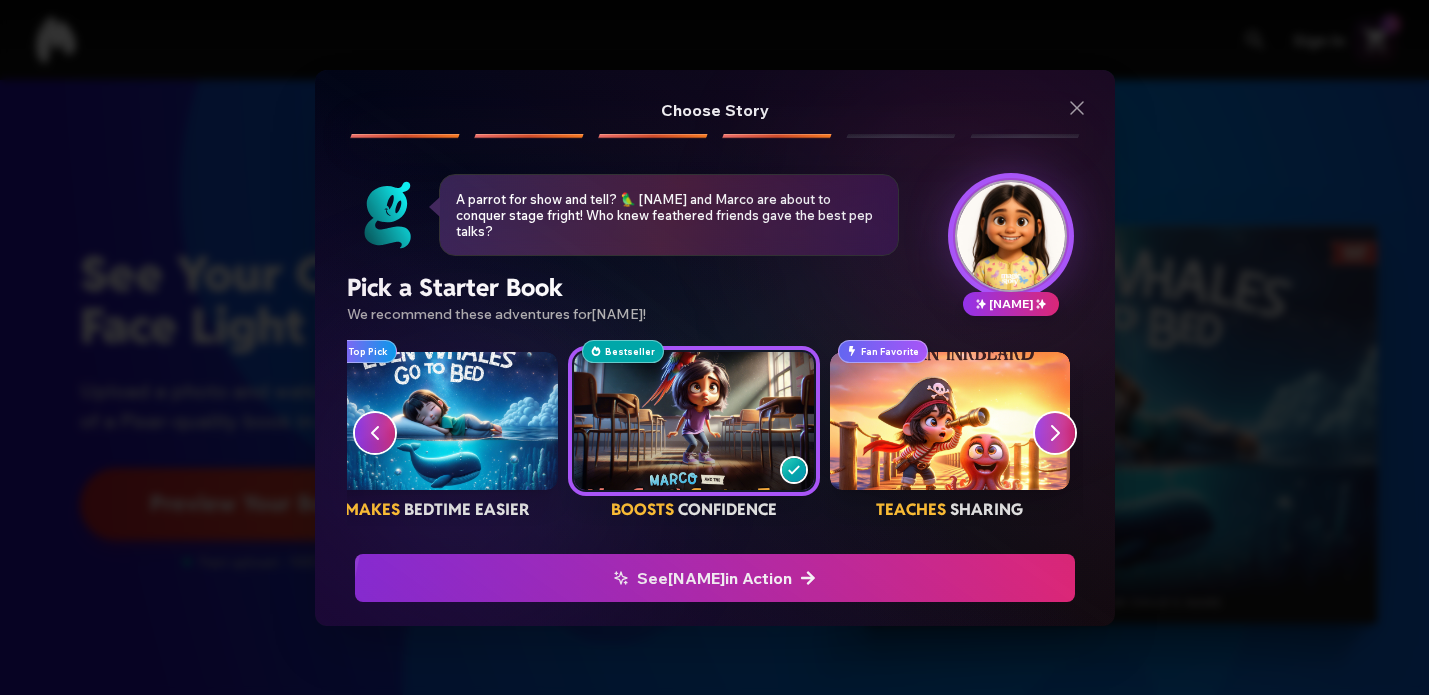 click 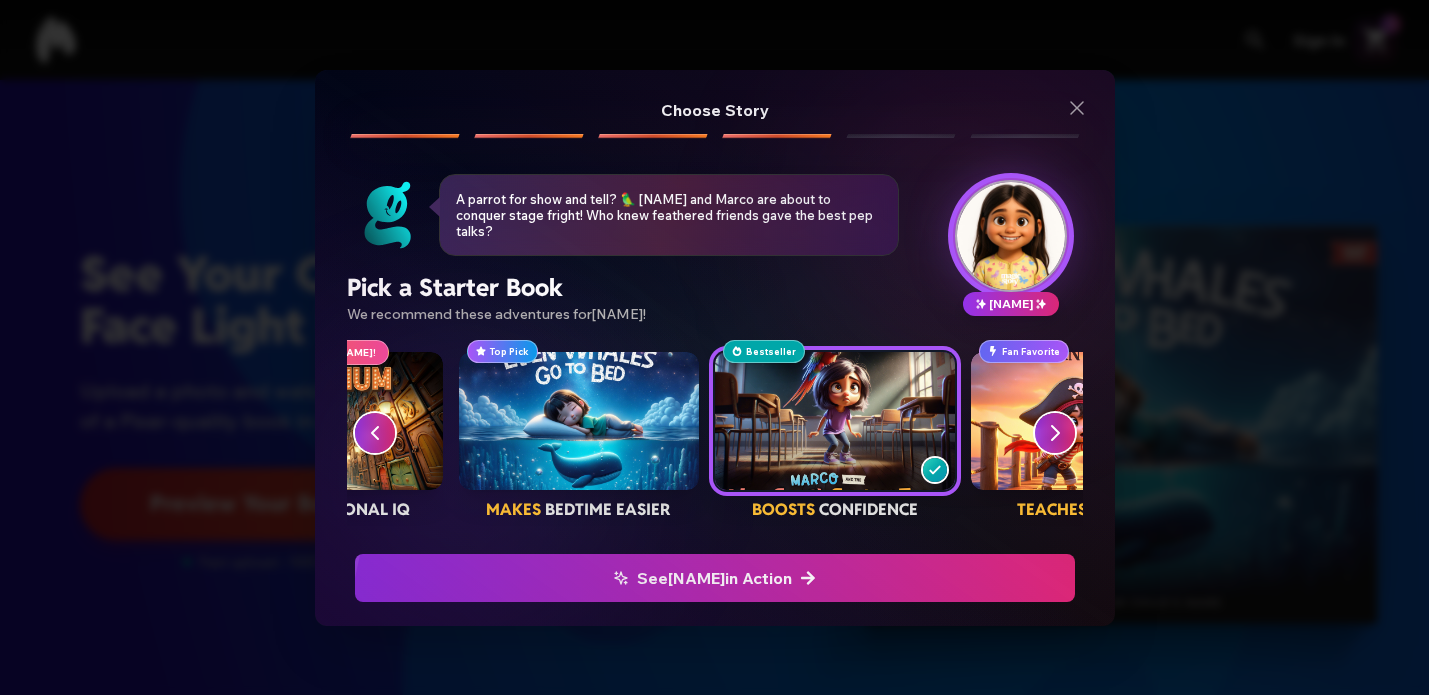 scroll, scrollTop: 0, scrollLeft: 37, axis: horizontal 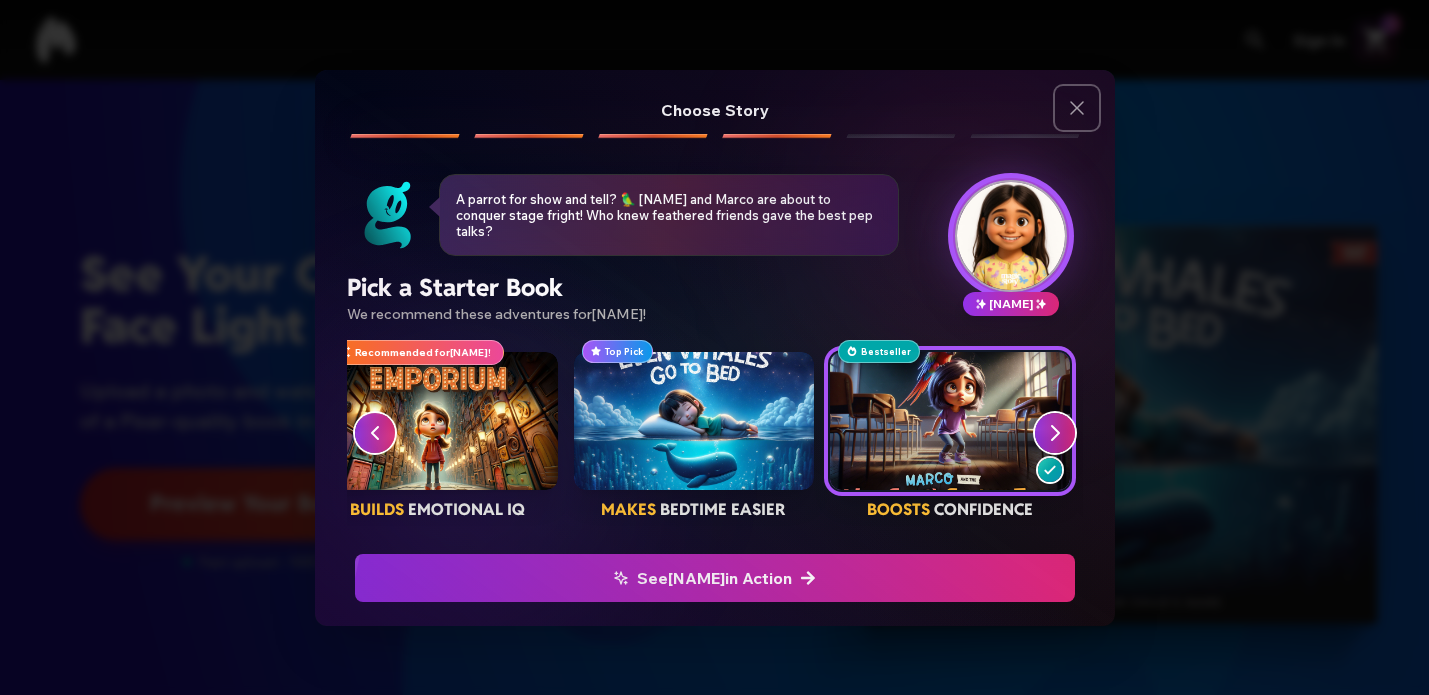 click 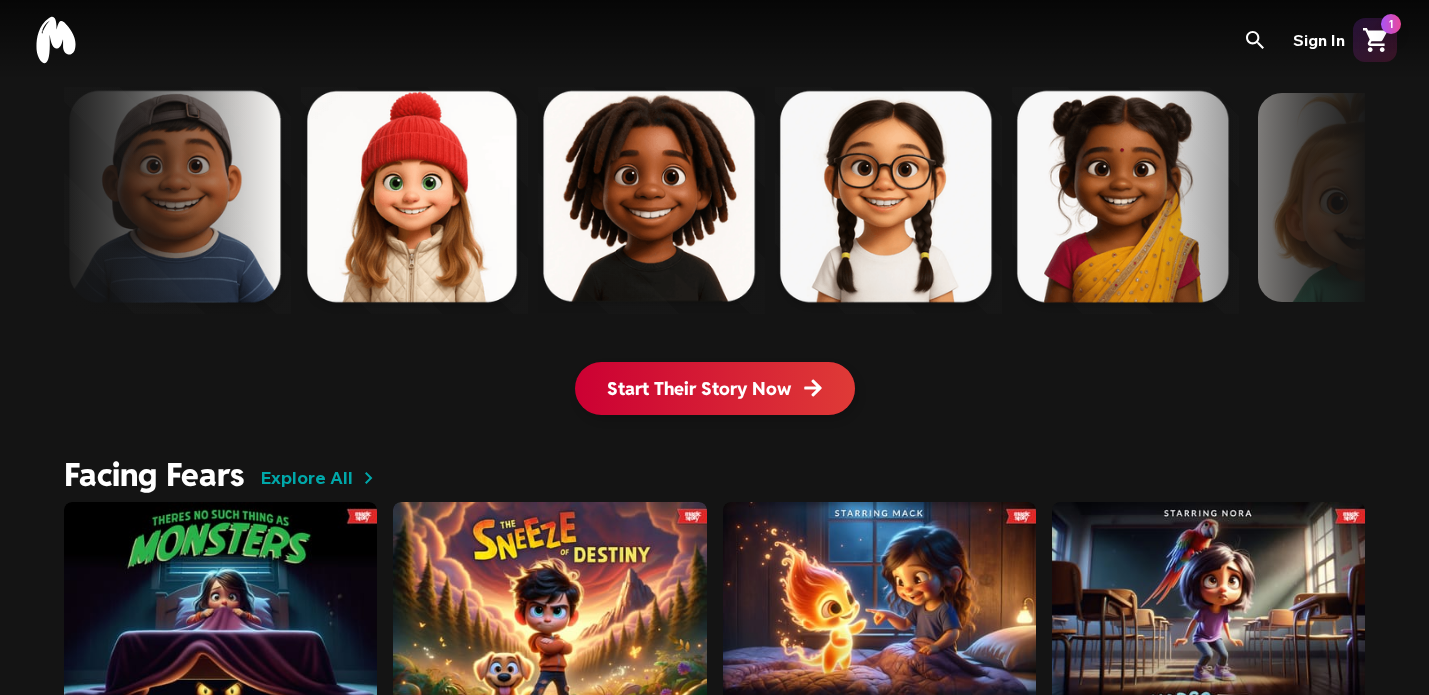 scroll, scrollTop: 1413, scrollLeft: 0, axis: vertical 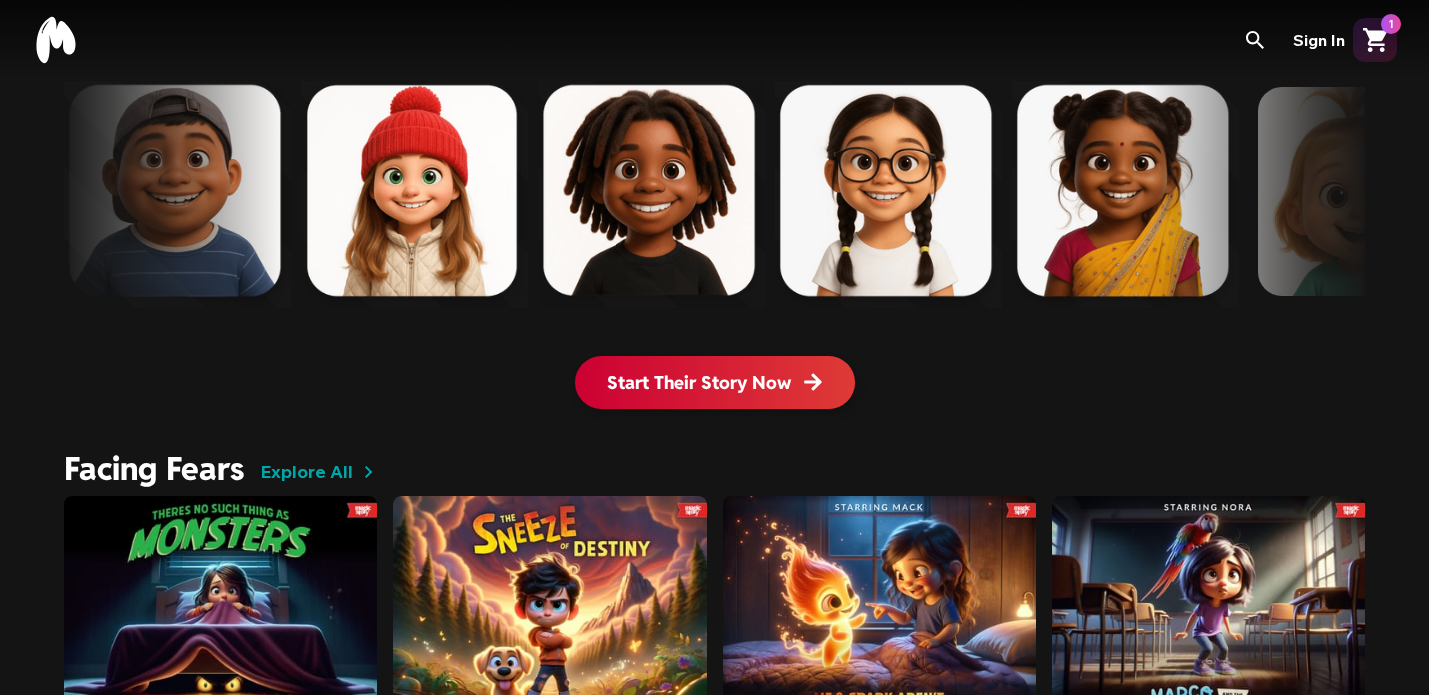 click on "Start Their Story Now" at bounding box center [715, 382] 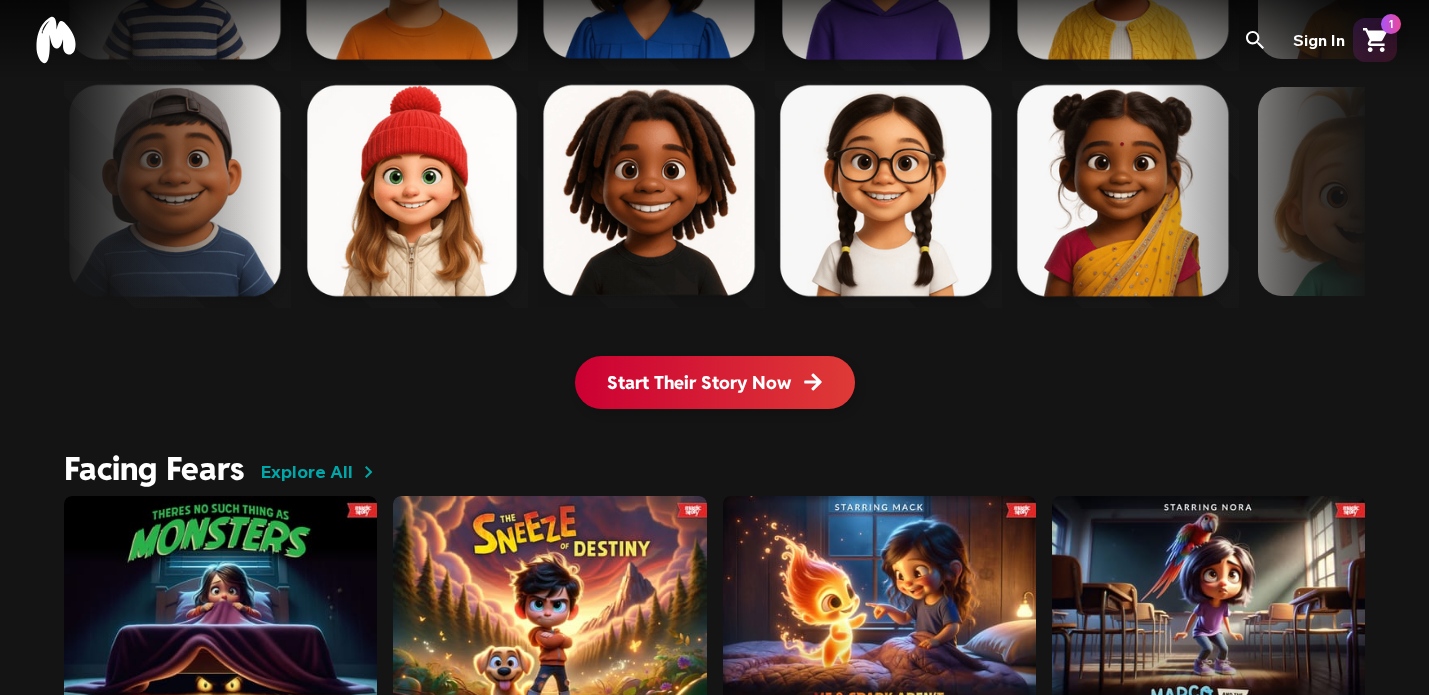 scroll, scrollTop: 0, scrollLeft: 0, axis: both 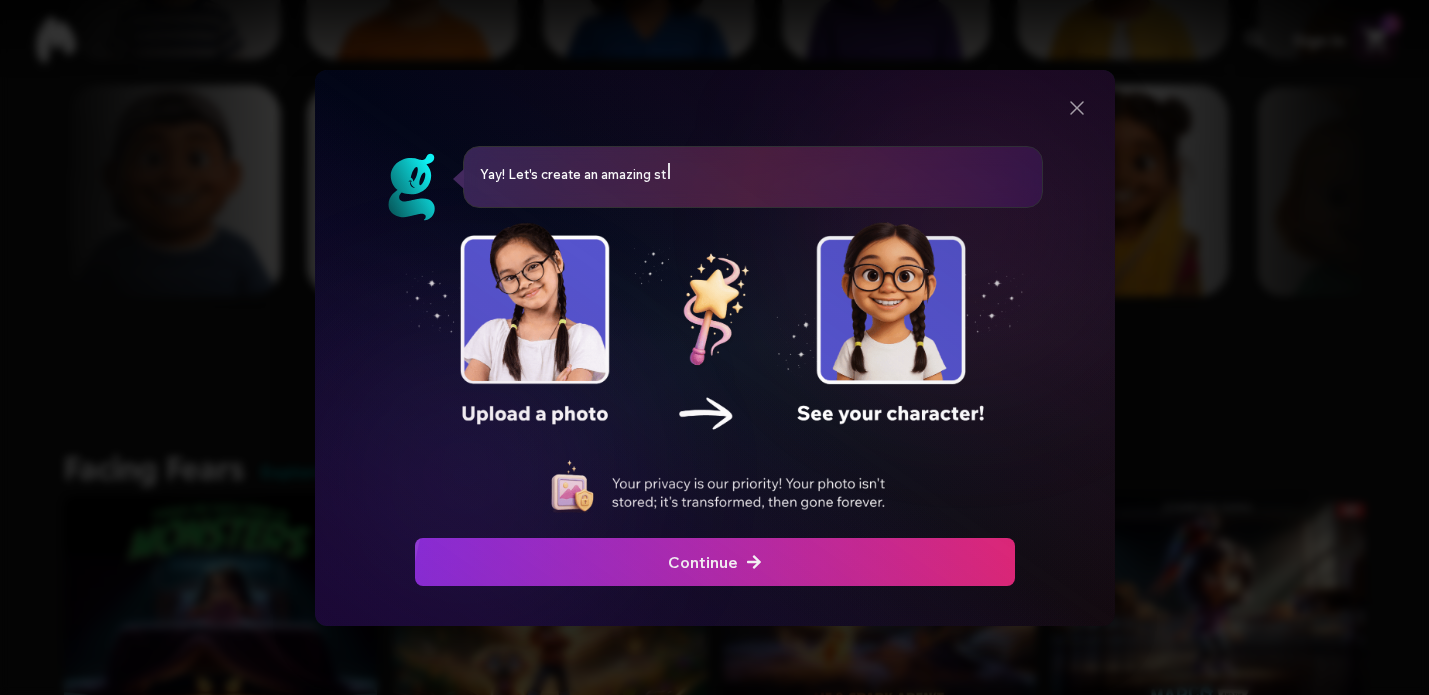 click on "Continue" at bounding box center (715, 562) 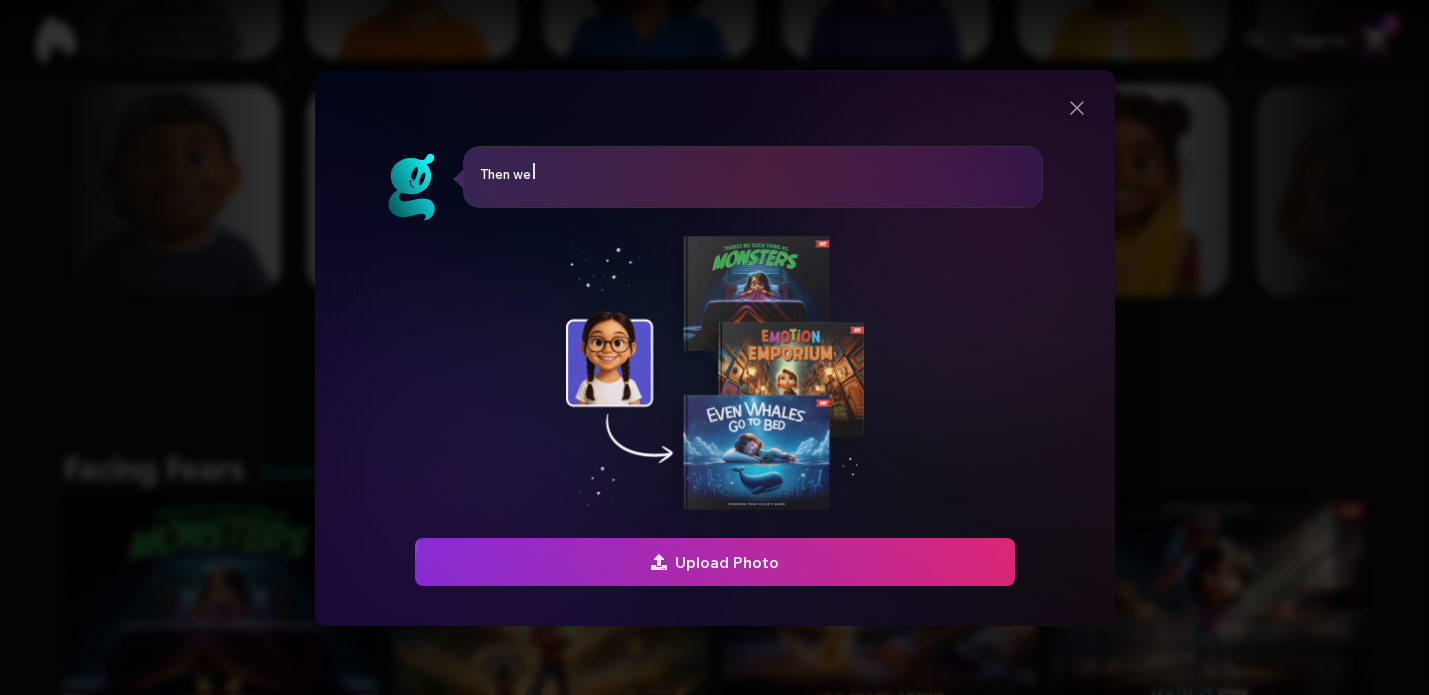 click on "Upload Photo" at bounding box center (715, 562) 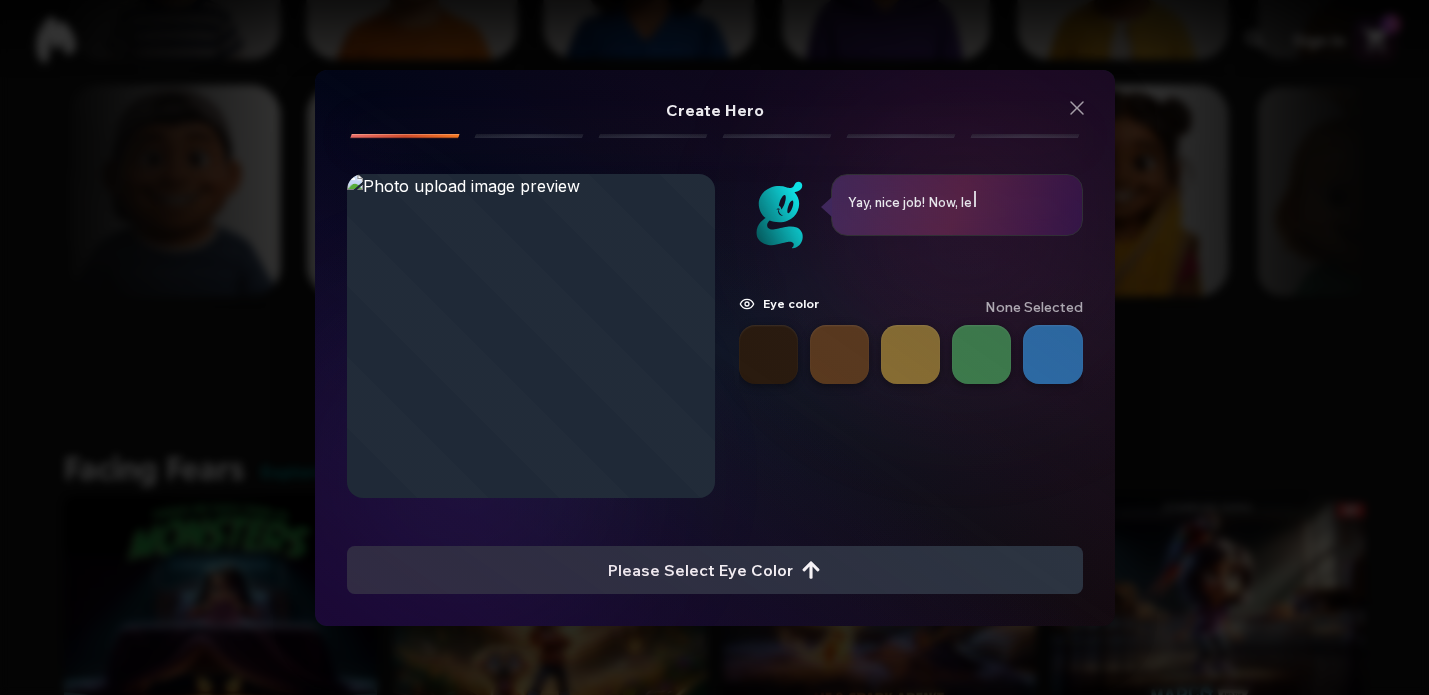 click at bounding box center (839, 354) 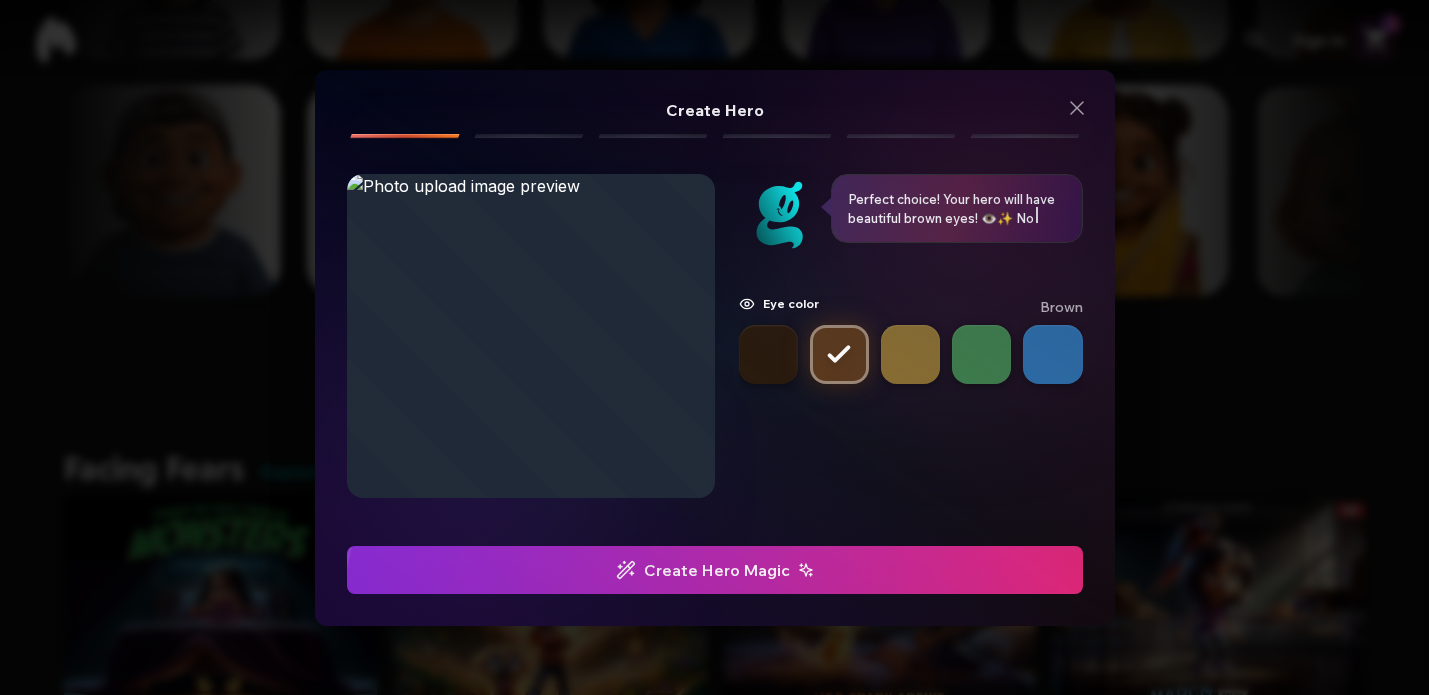 click at bounding box center (768, 354) 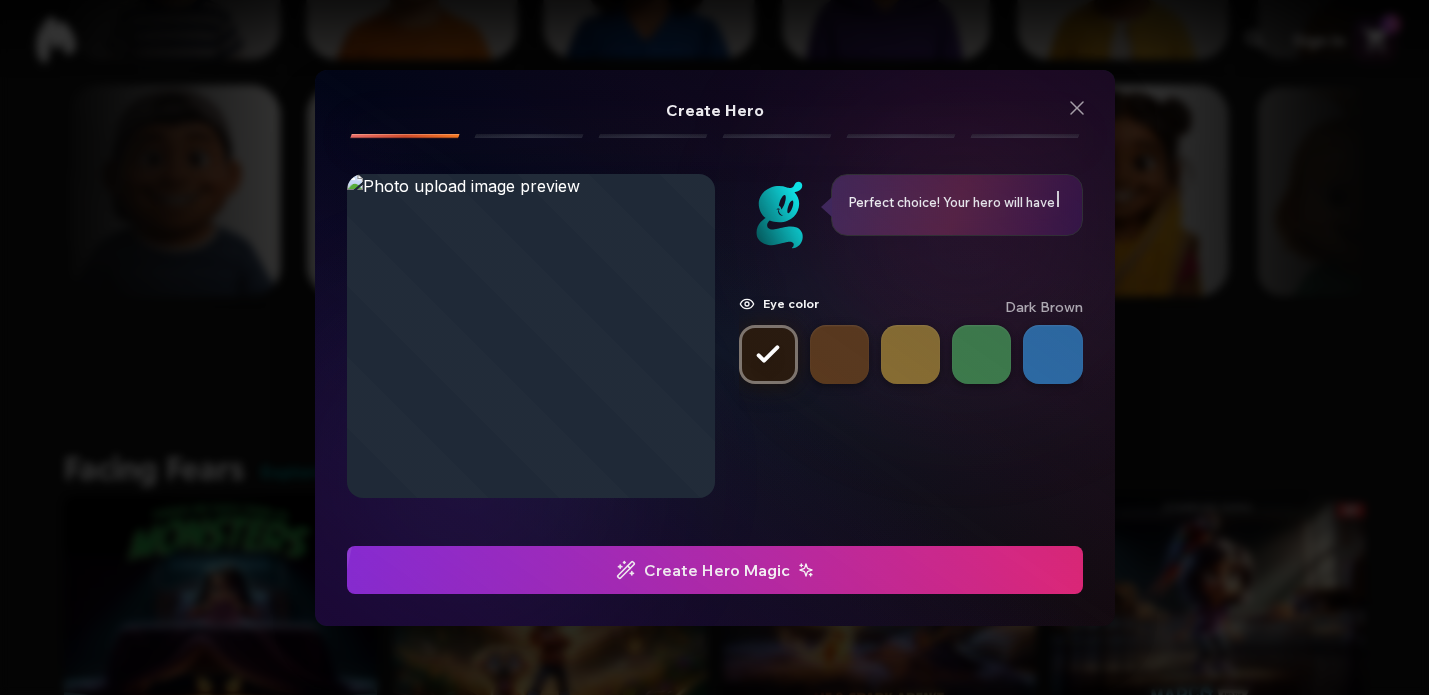 click at bounding box center (839, 354) 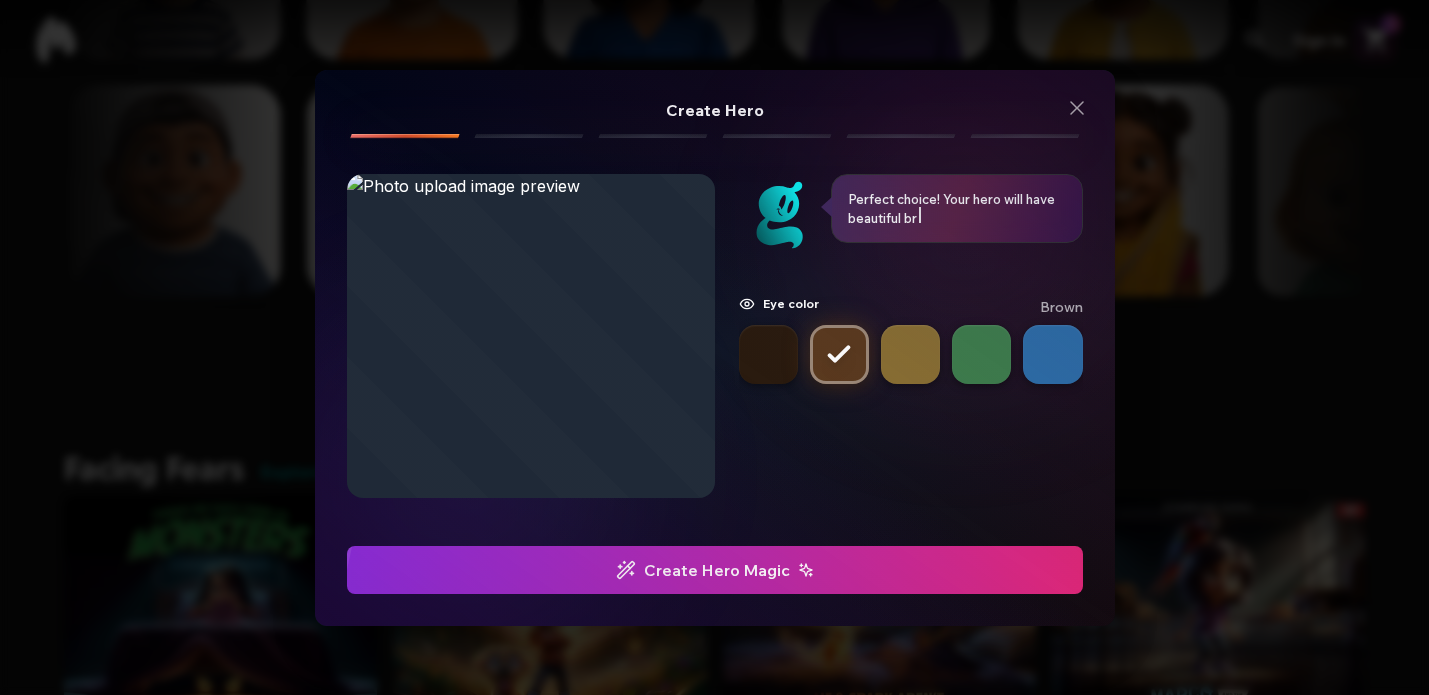 click at bounding box center [768, 354] 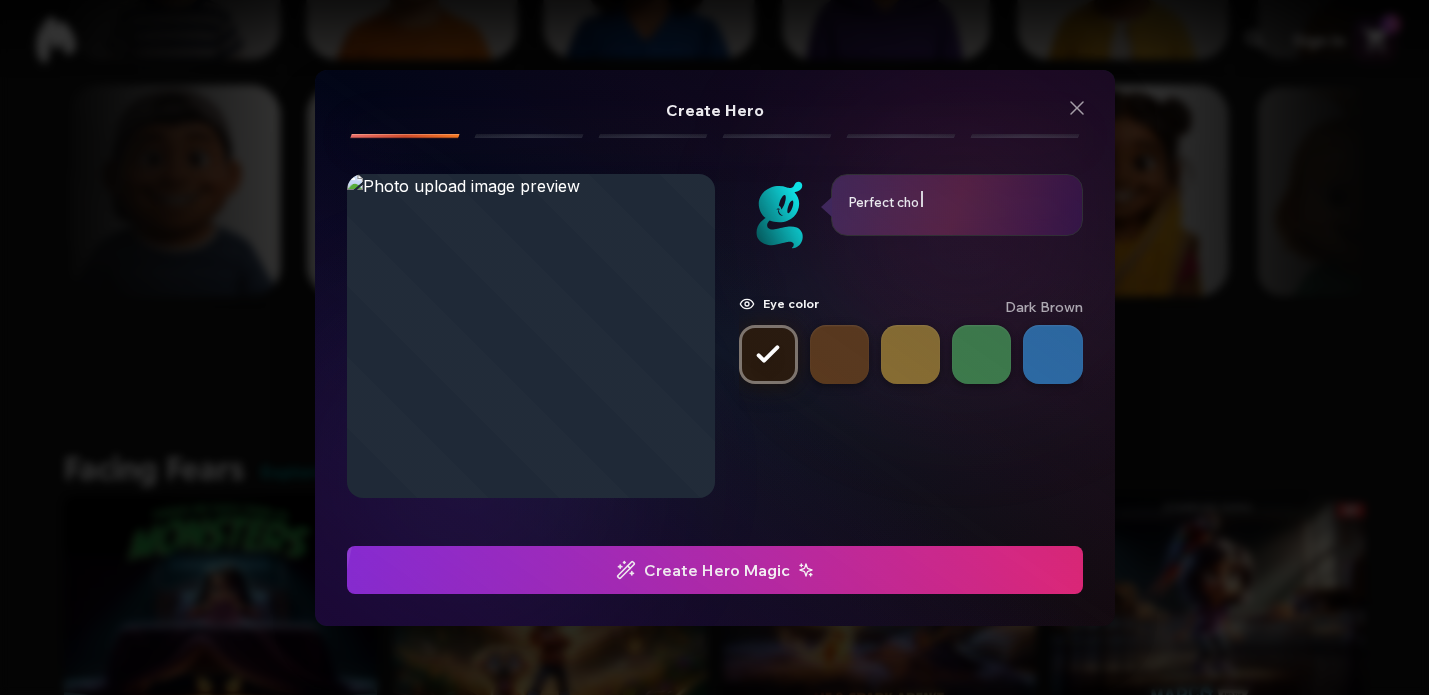 click on "Create Hero Magic" at bounding box center [715, 570] 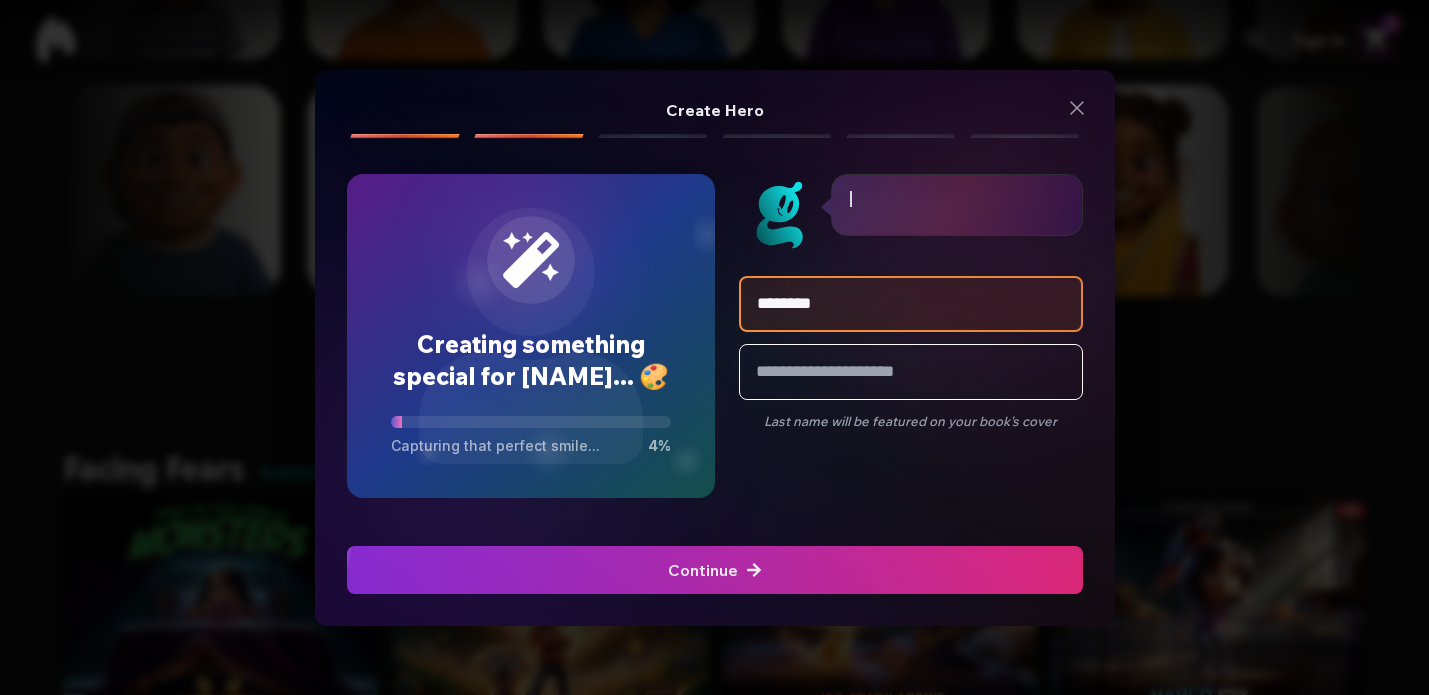 type on "********" 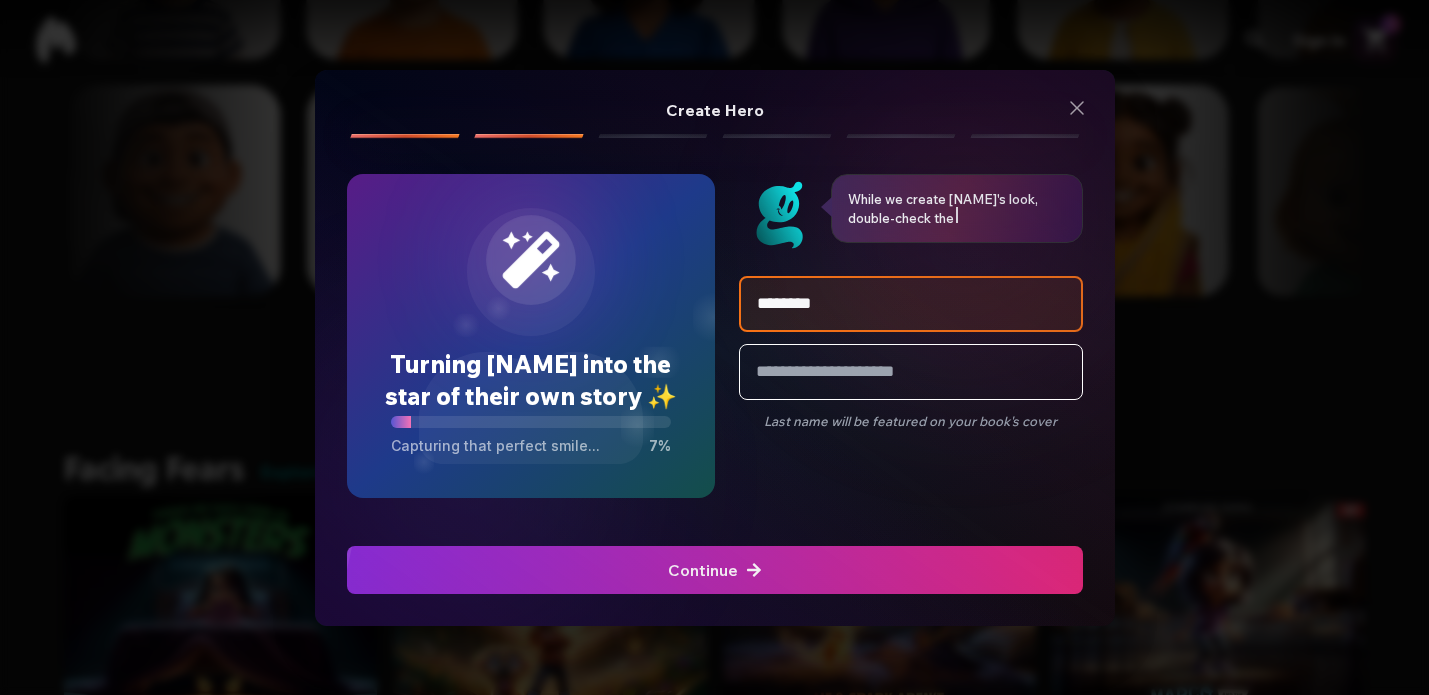 click at bounding box center (714, 570) 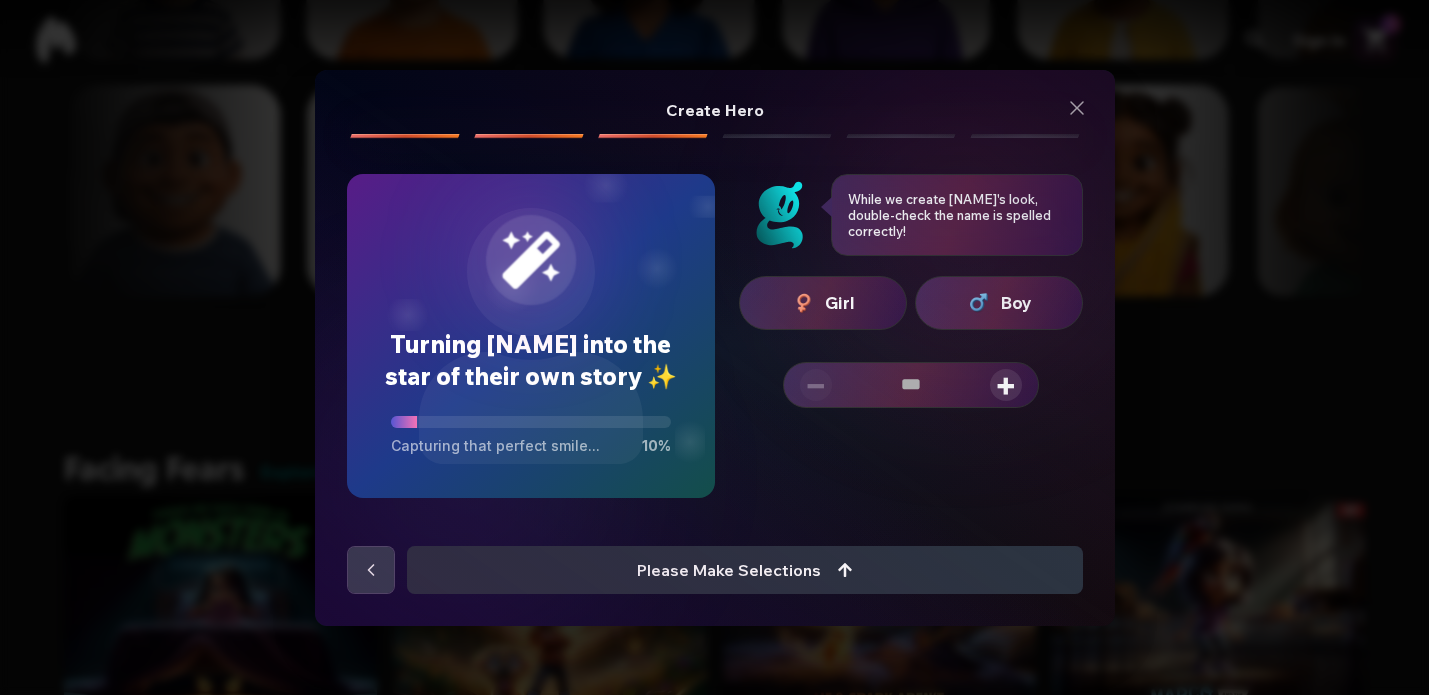 click on "Girl" at bounding box center (840, 303) 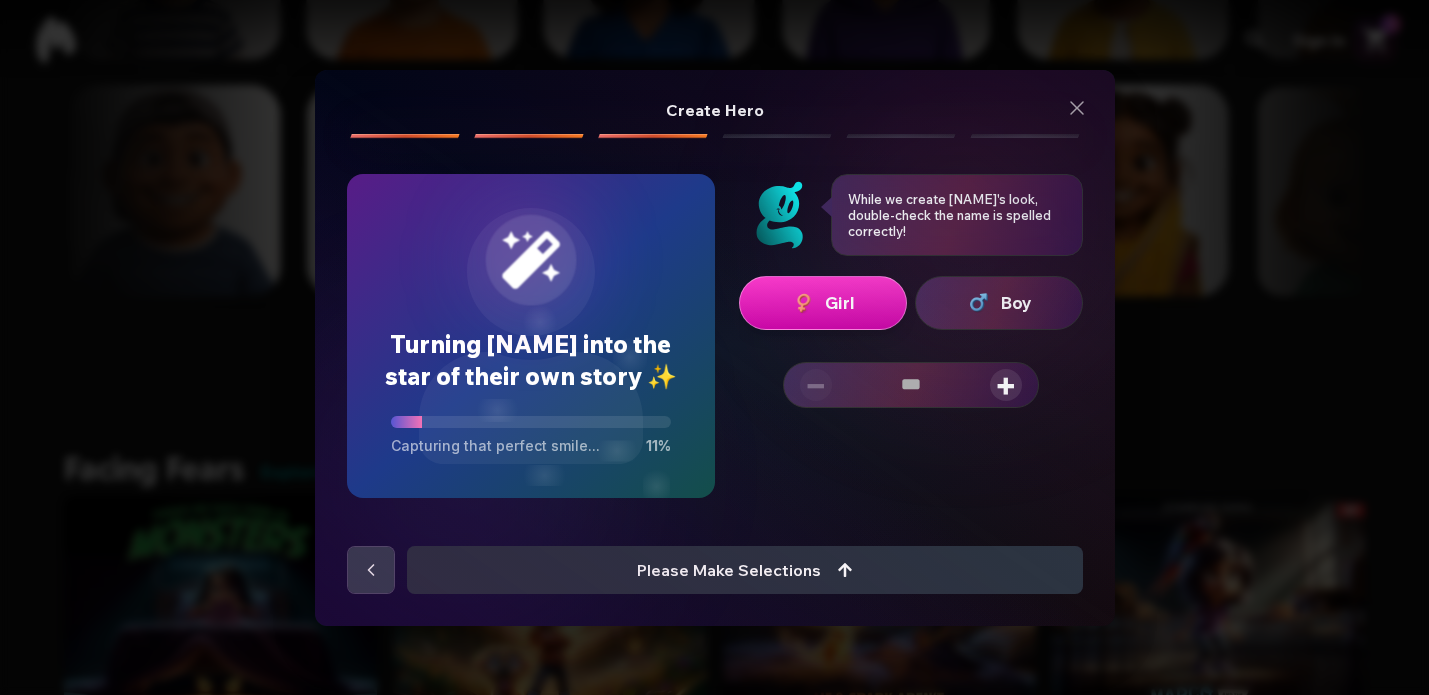 click on "− +" at bounding box center (911, 385) 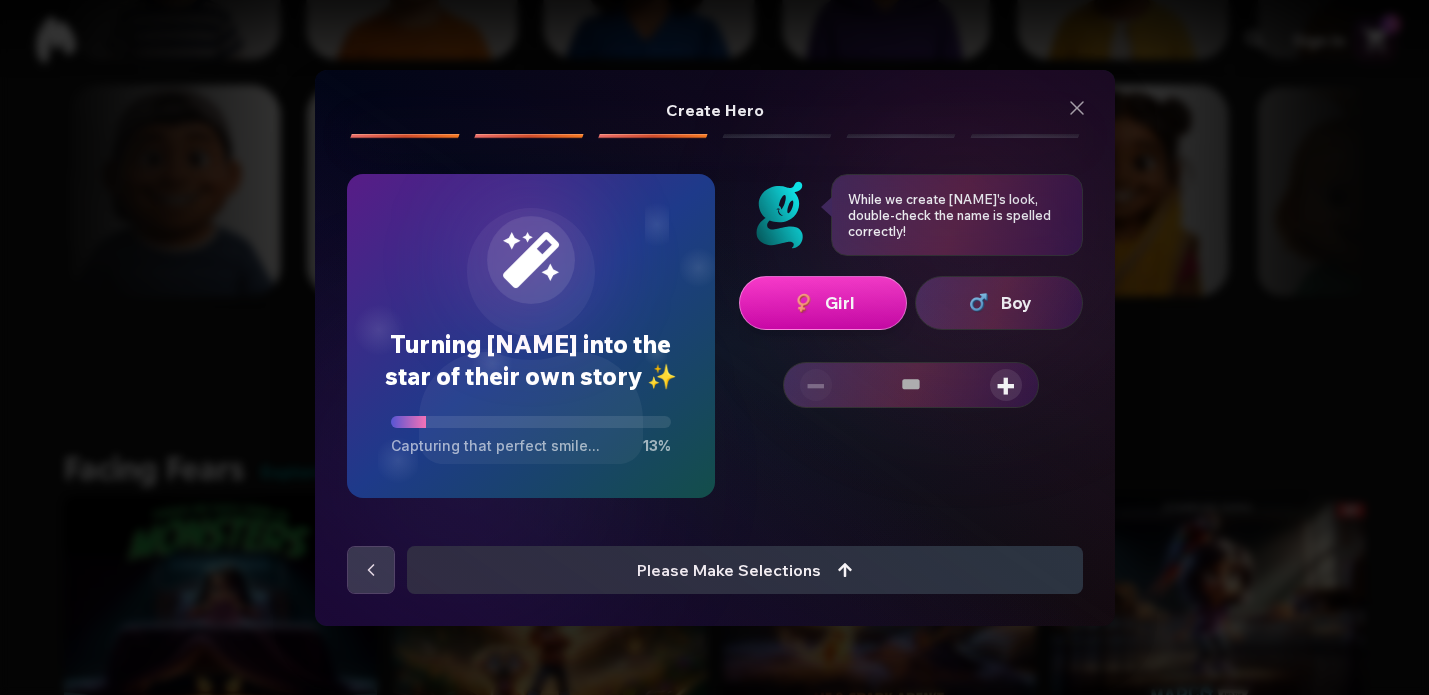 click on "+" at bounding box center [1006, 385] 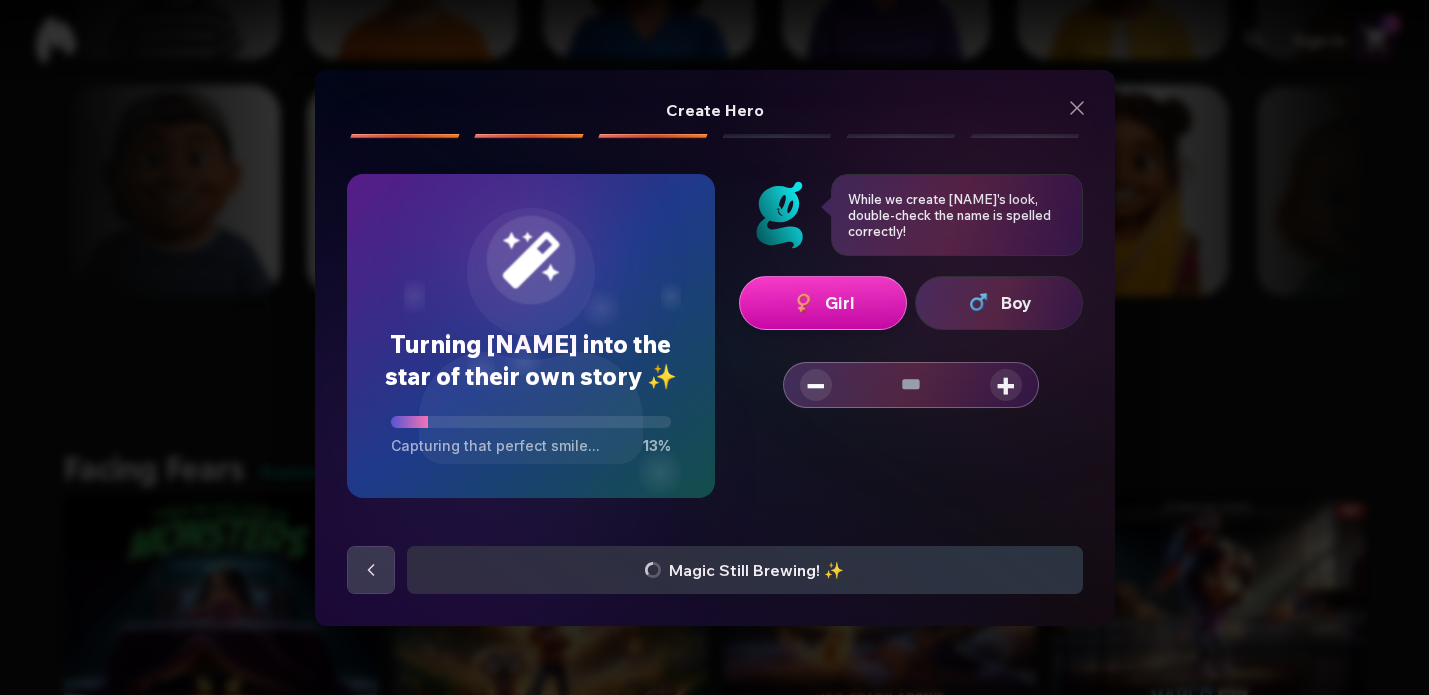 click on "+" at bounding box center [1006, 385] 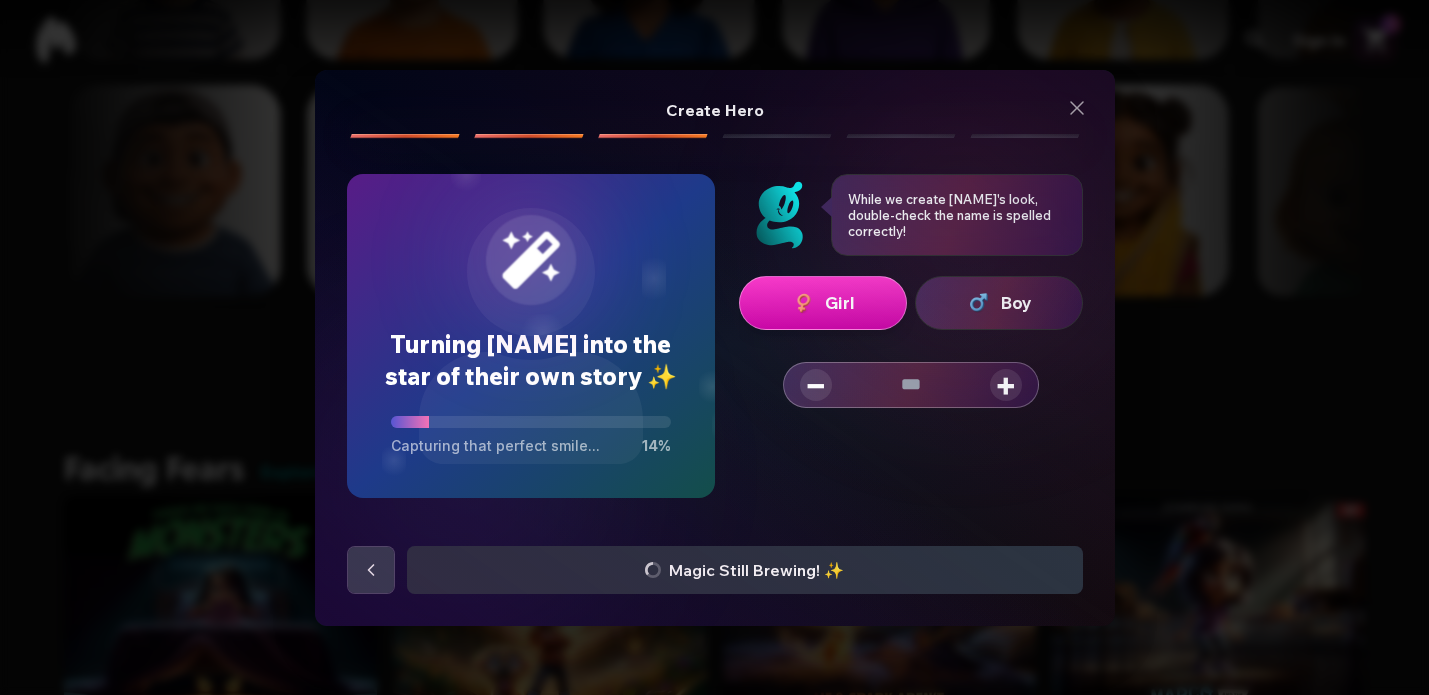 click on "+" at bounding box center (1006, 385) 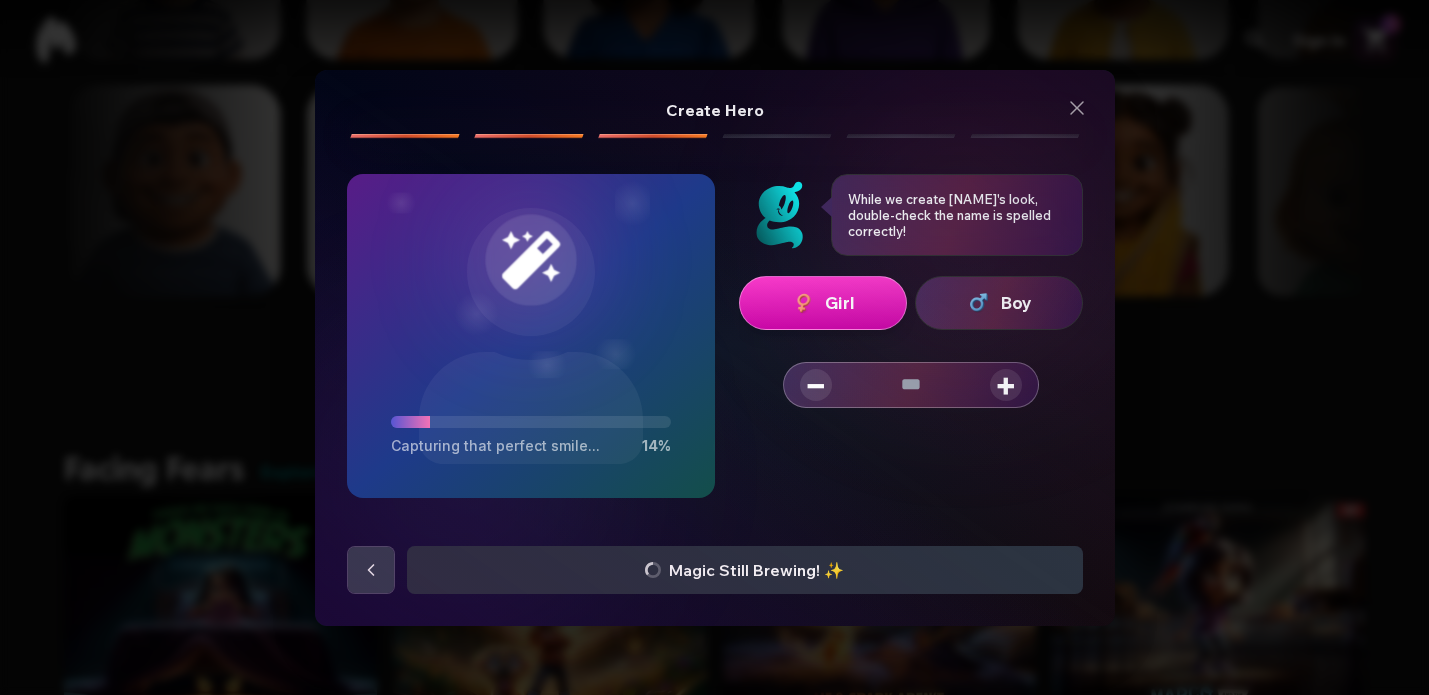 click on "+" at bounding box center [1006, 385] 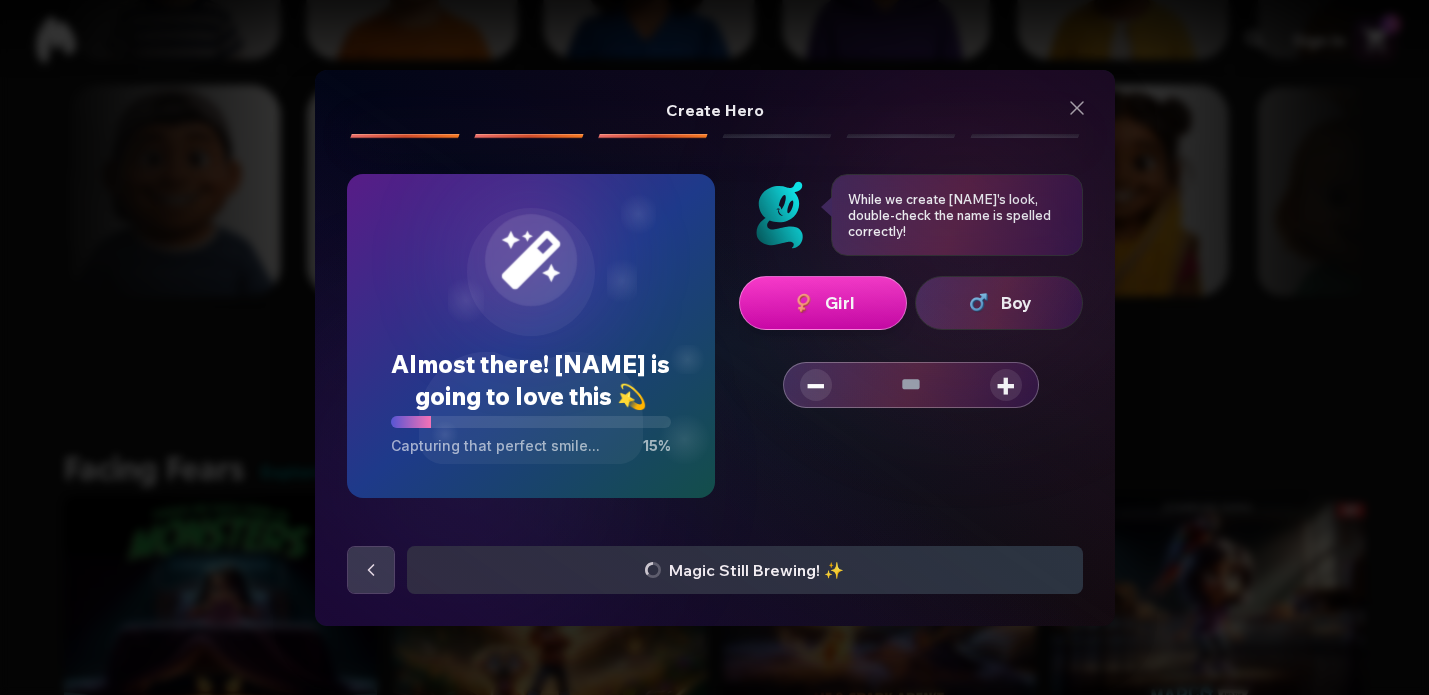 click on "+" at bounding box center (1006, 385) 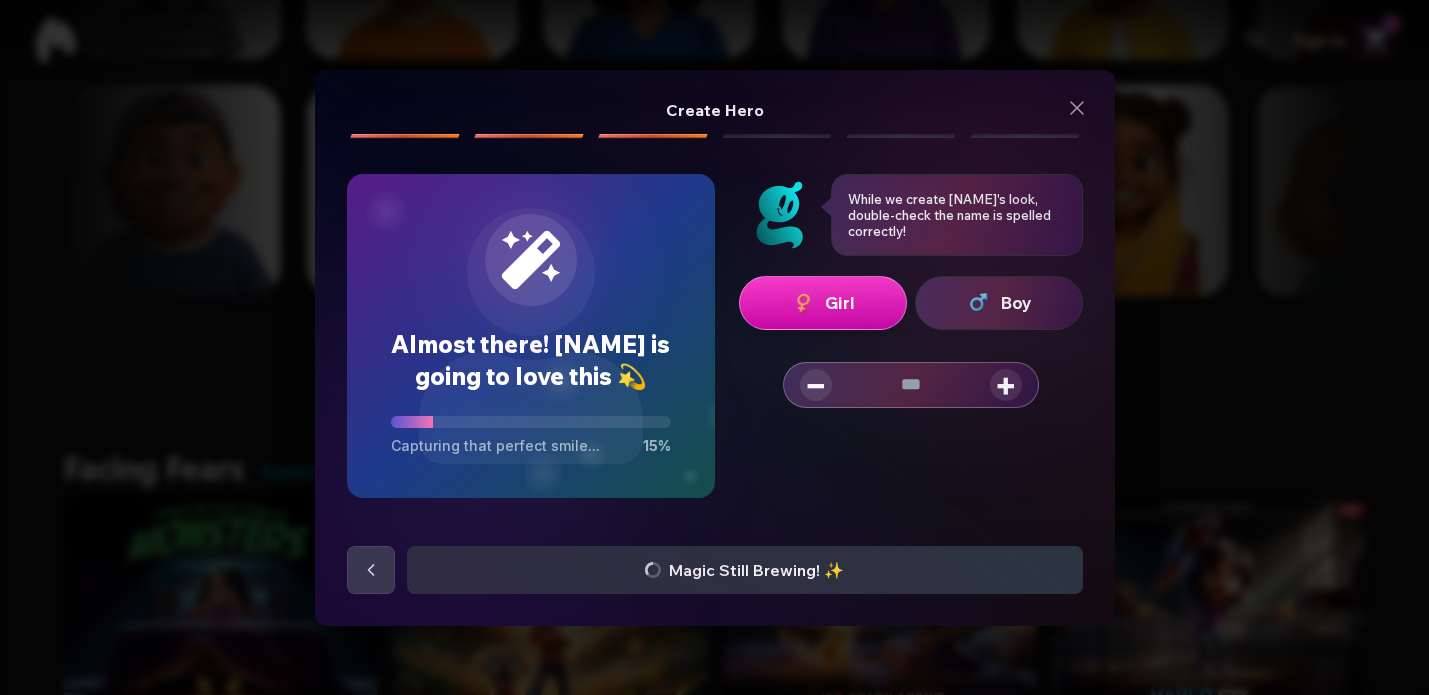 click on "+" at bounding box center [1006, 385] 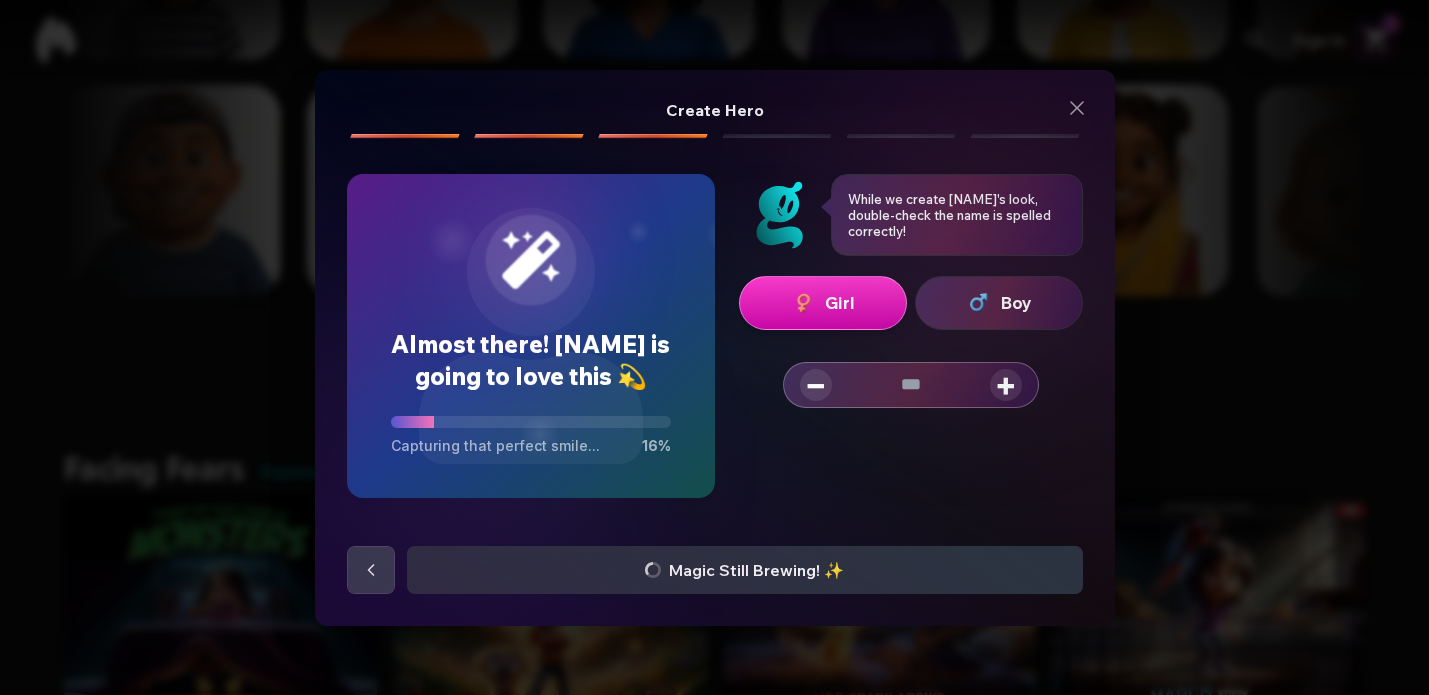 click on "+" at bounding box center [1006, 385] 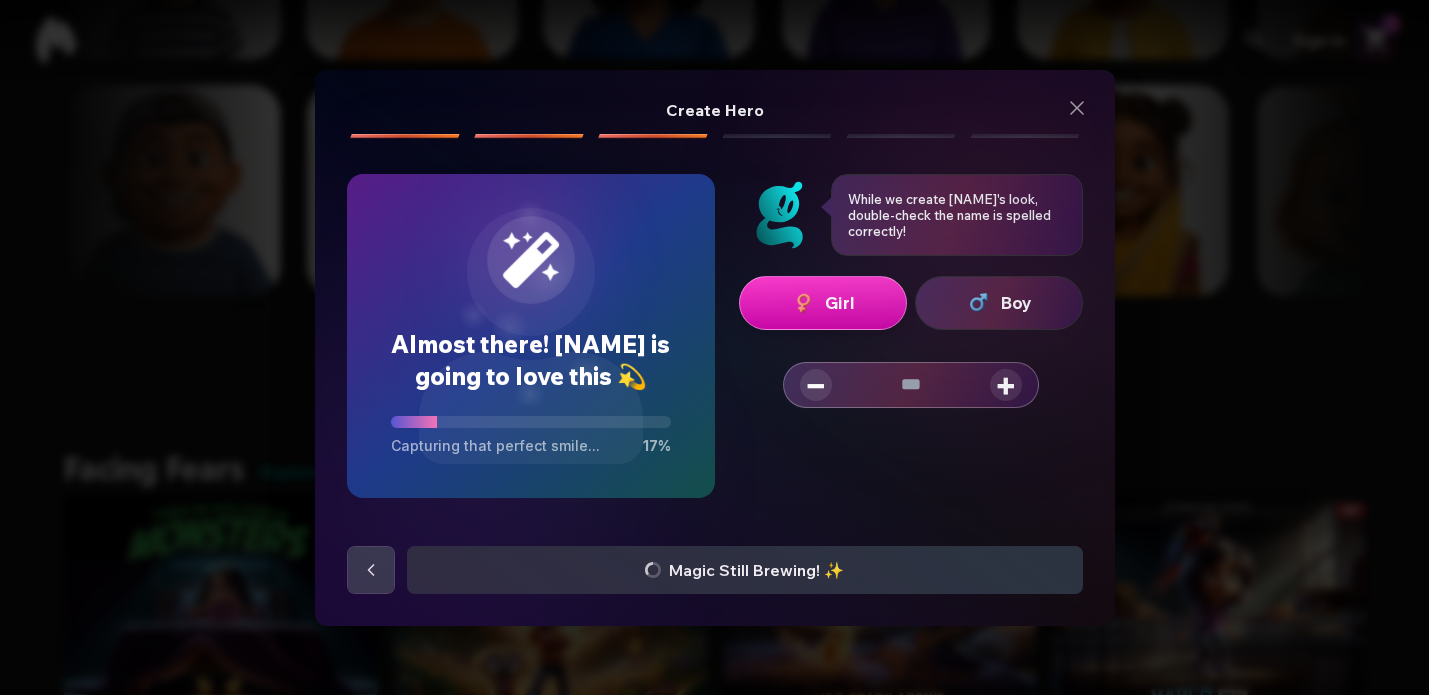 click on "+" at bounding box center [1006, 385] 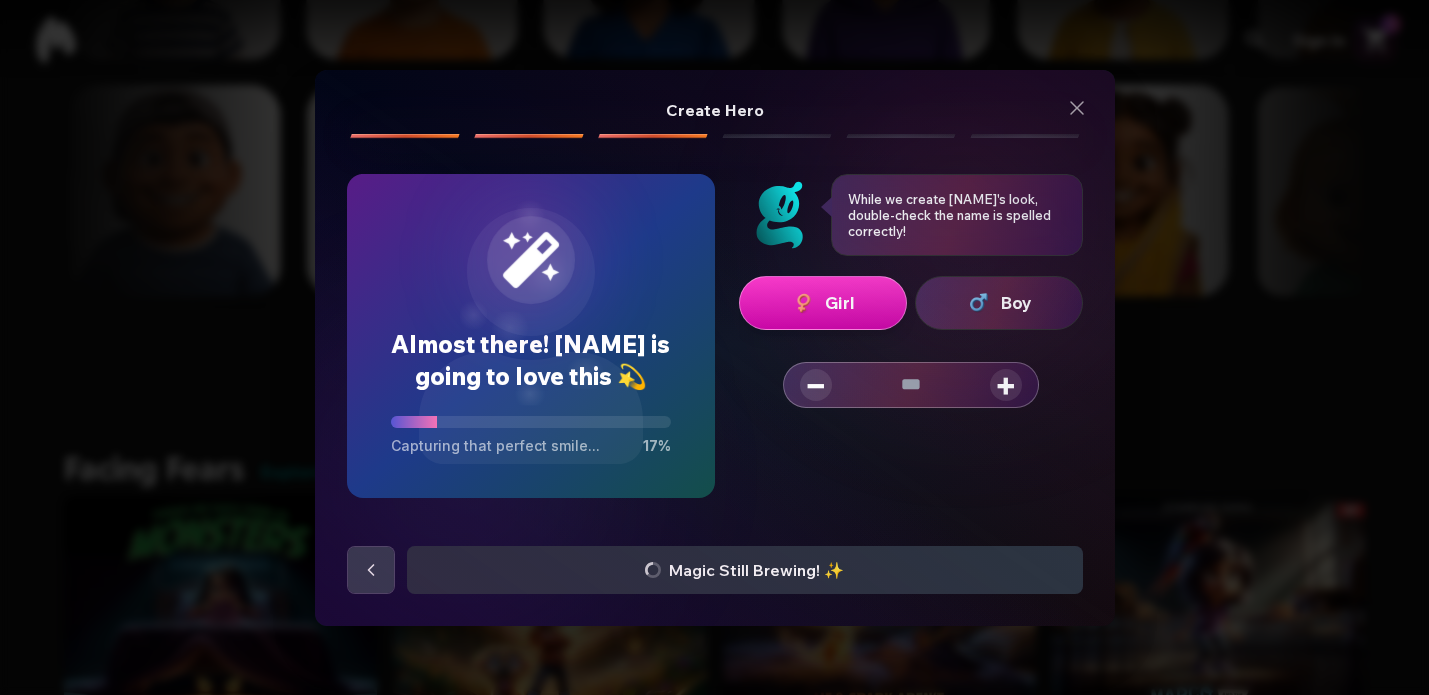 type on "*" 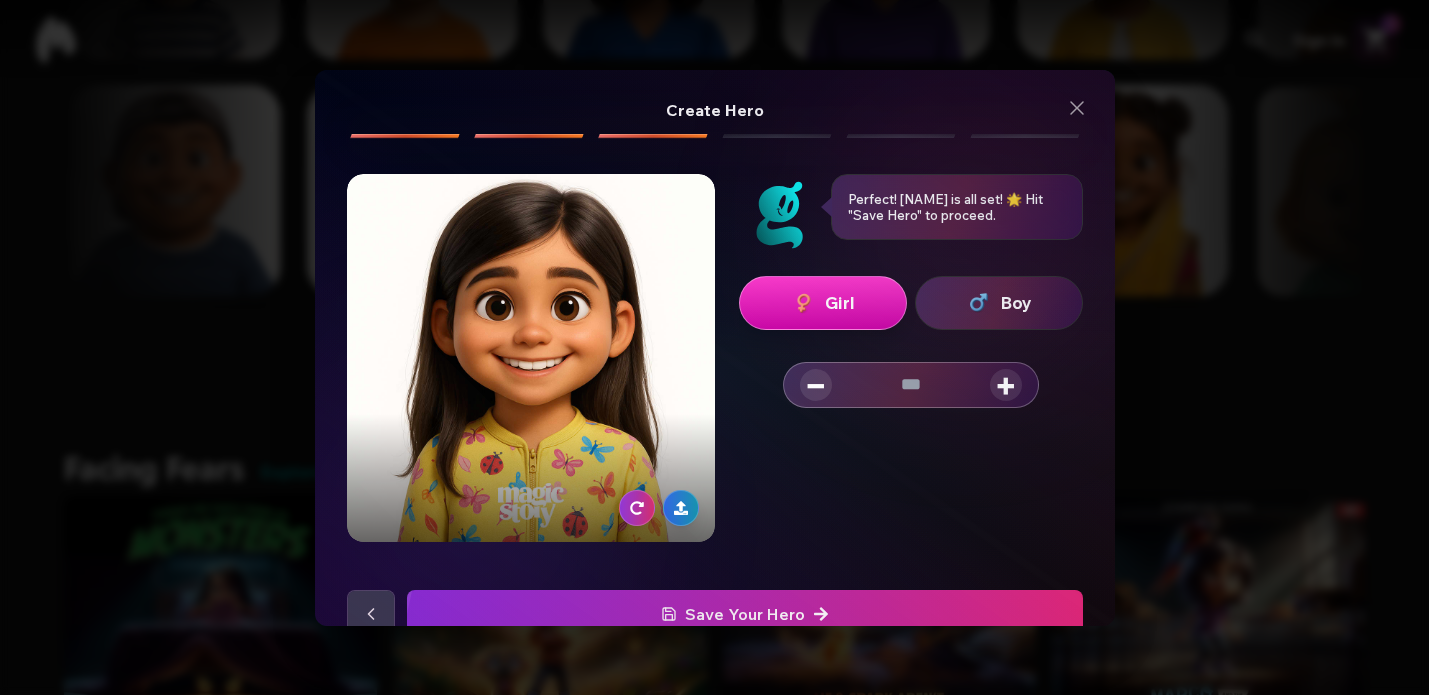 click on "Save Your Hero" at bounding box center (745, 614) 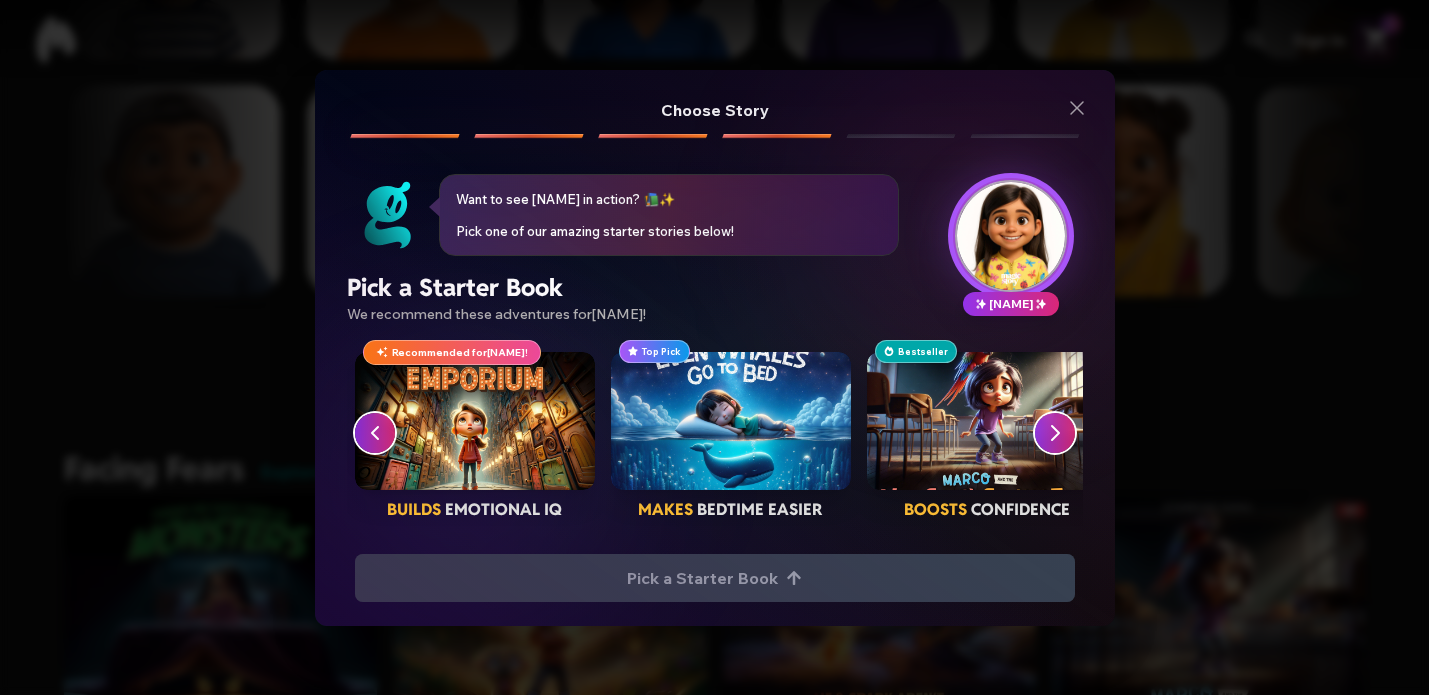 click at bounding box center [987, 421] 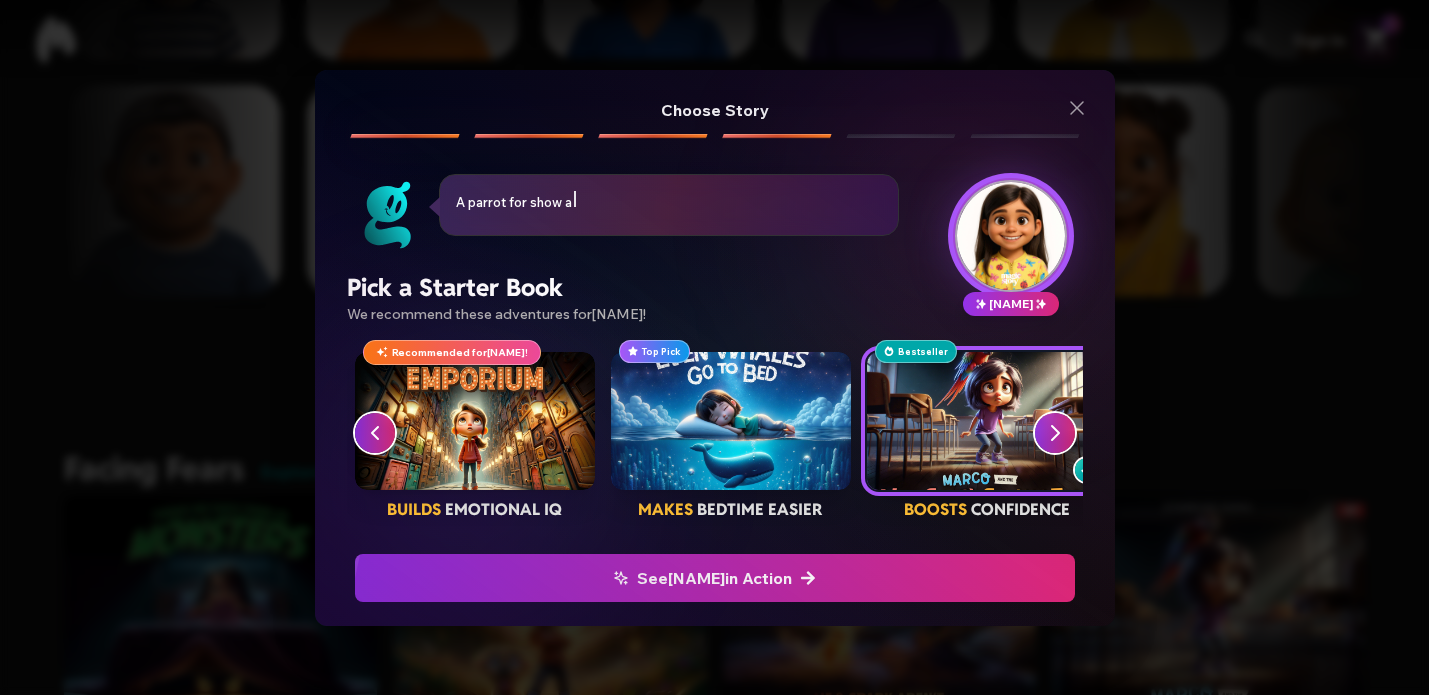 click on "See  [NAME]  in Action" at bounding box center [715, 578] 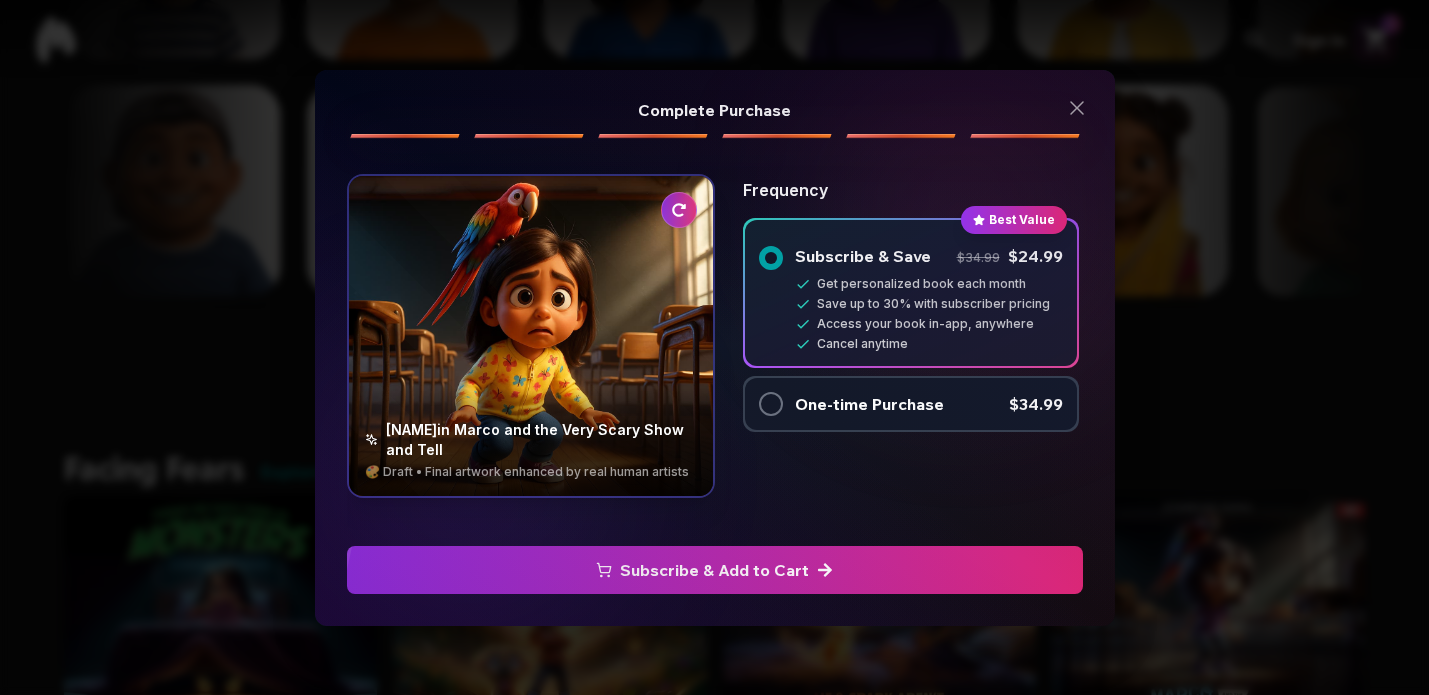 click at bounding box center [771, 404] 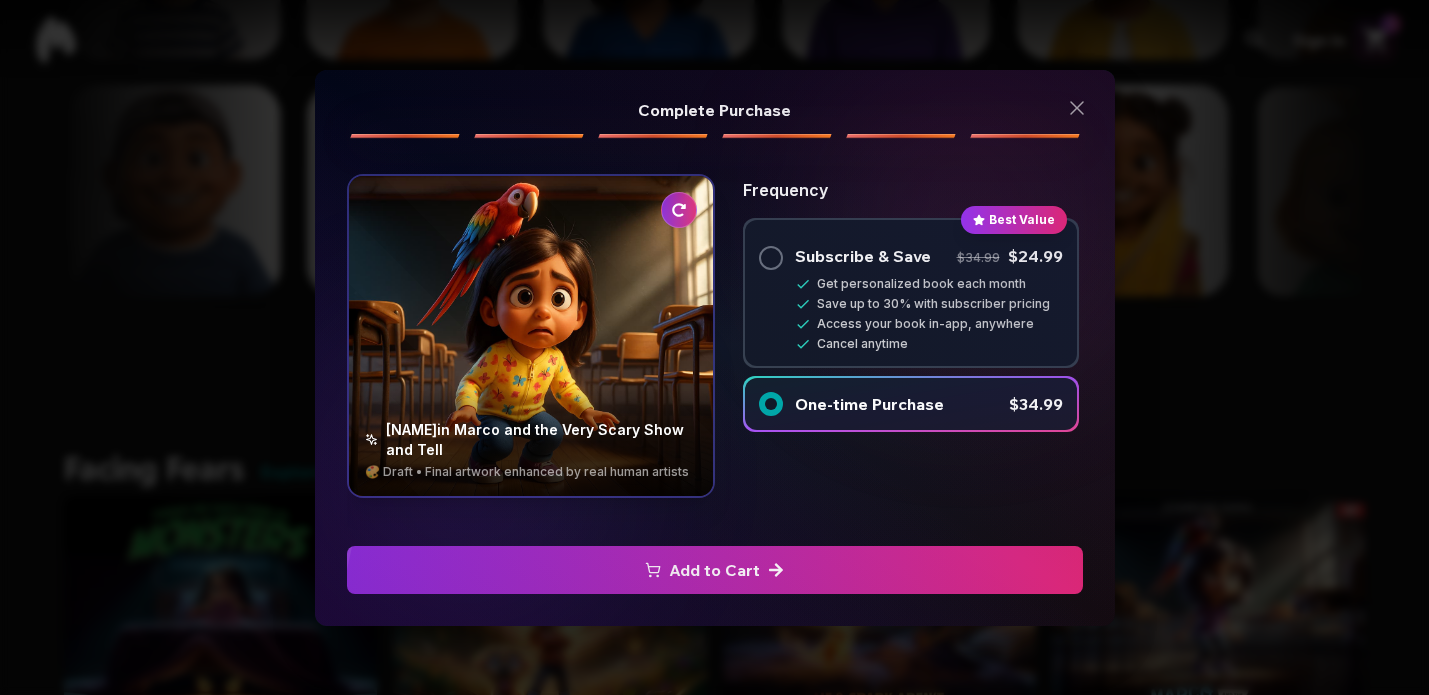 click 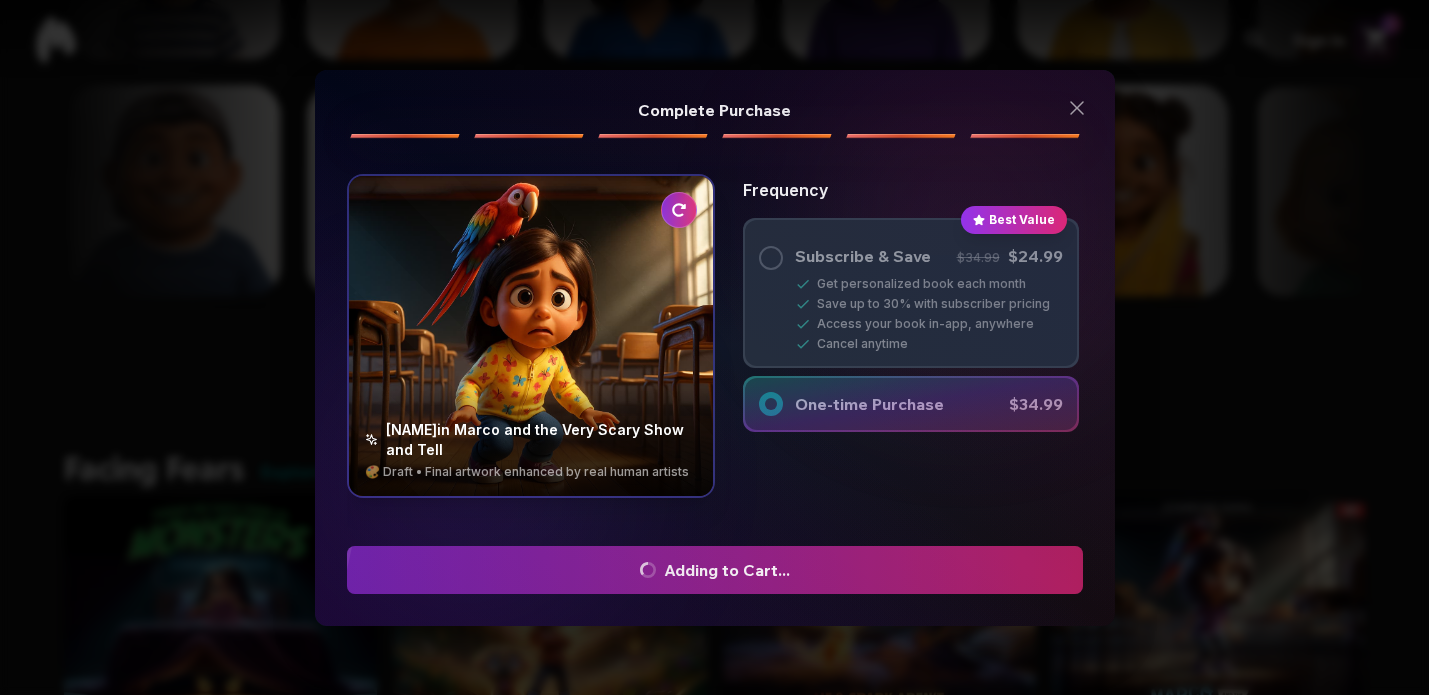 scroll, scrollTop: 1413, scrollLeft: 0, axis: vertical 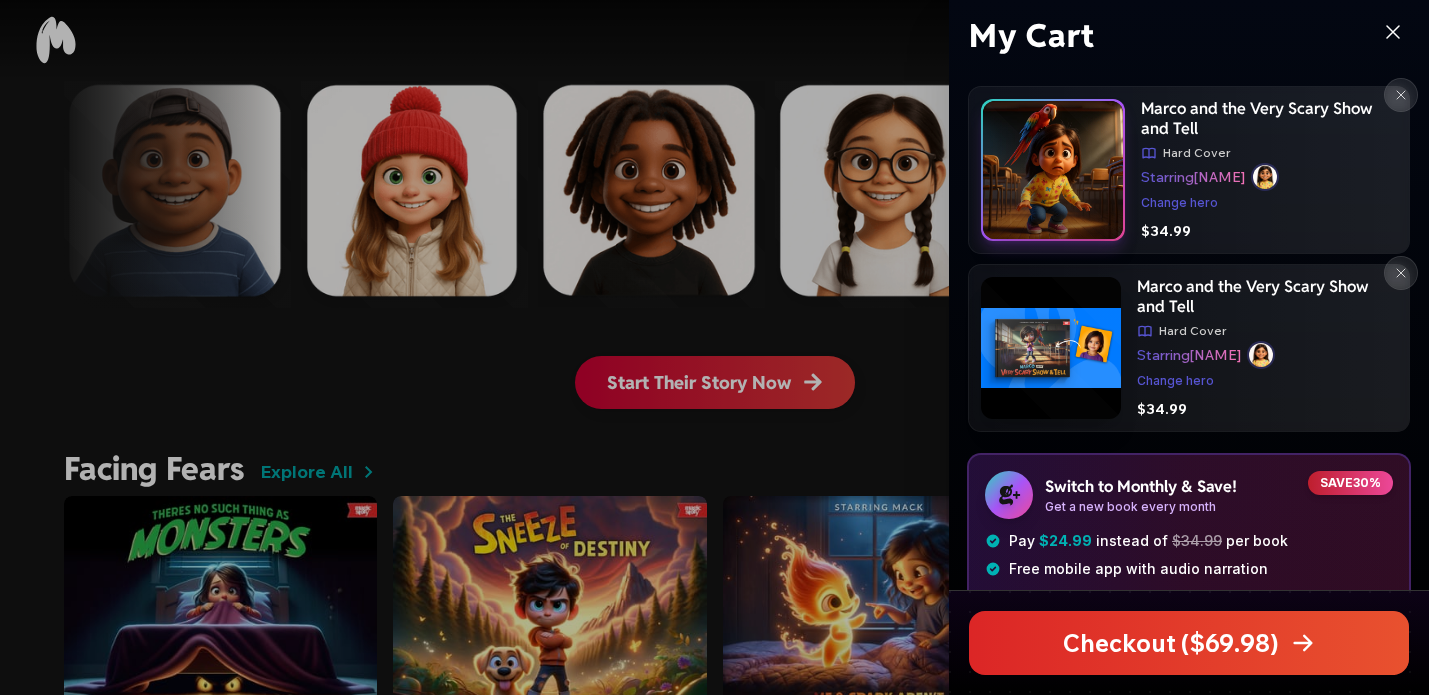 type 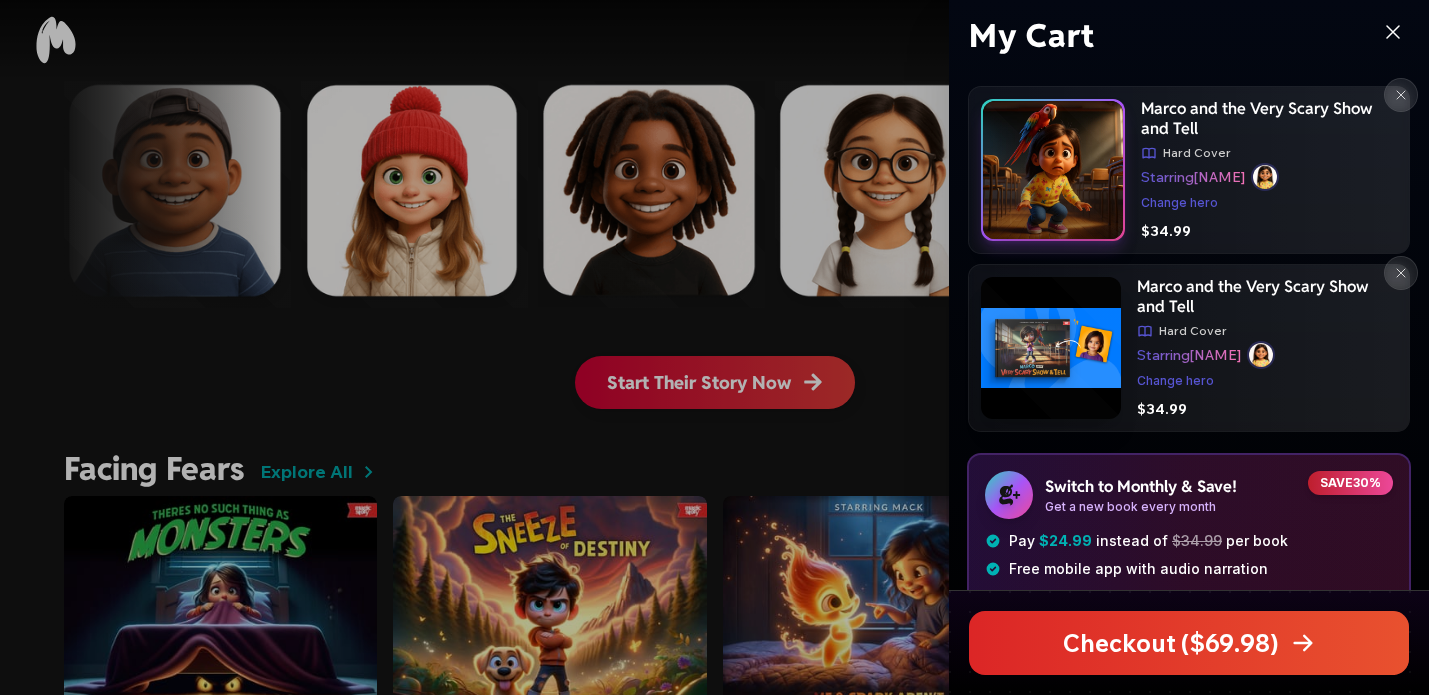 click 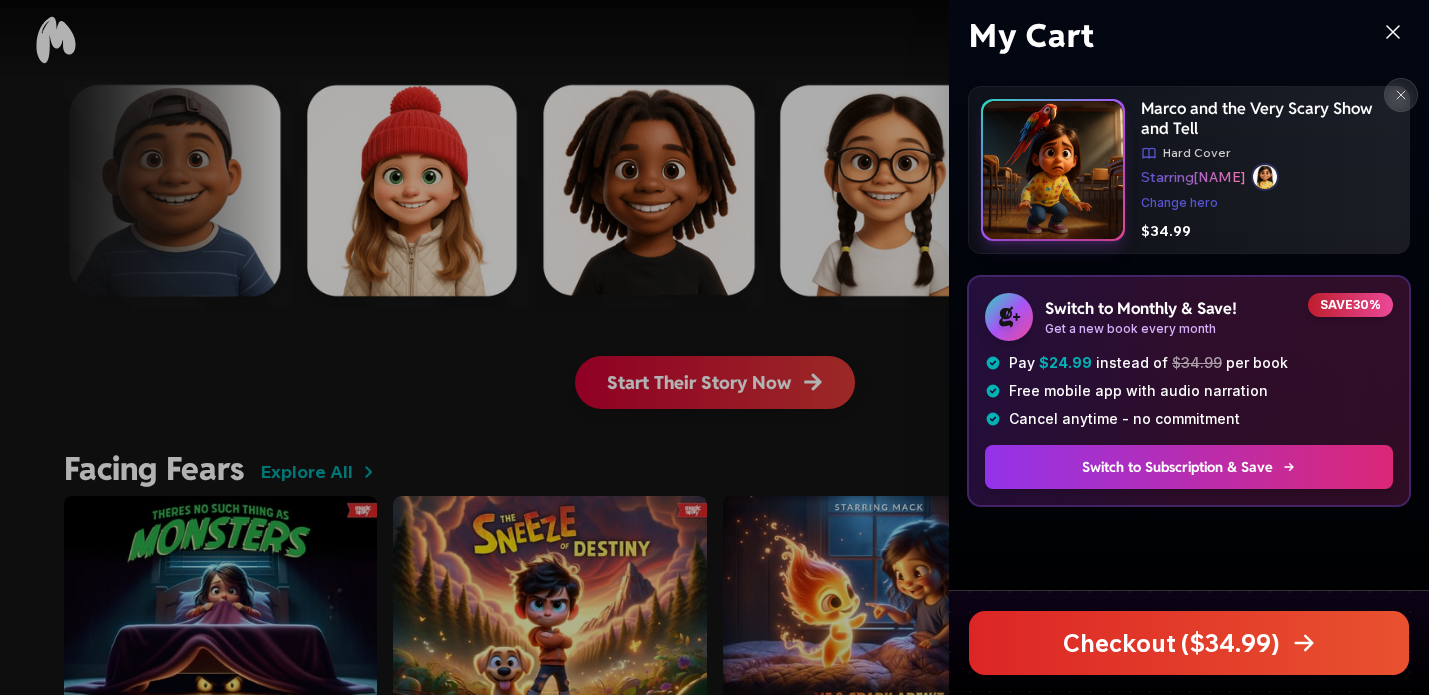 click at bounding box center (319, 643) 